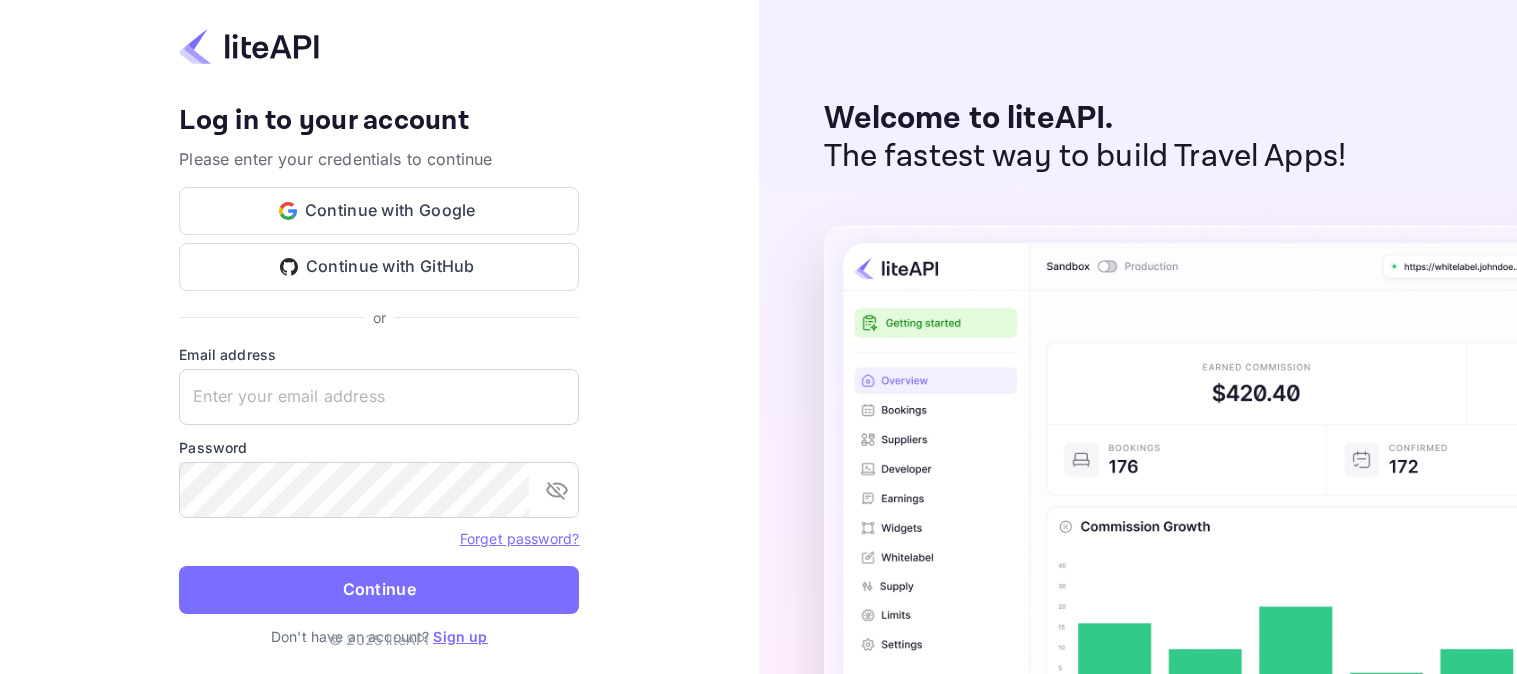 scroll, scrollTop: 0, scrollLeft: 0, axis: both 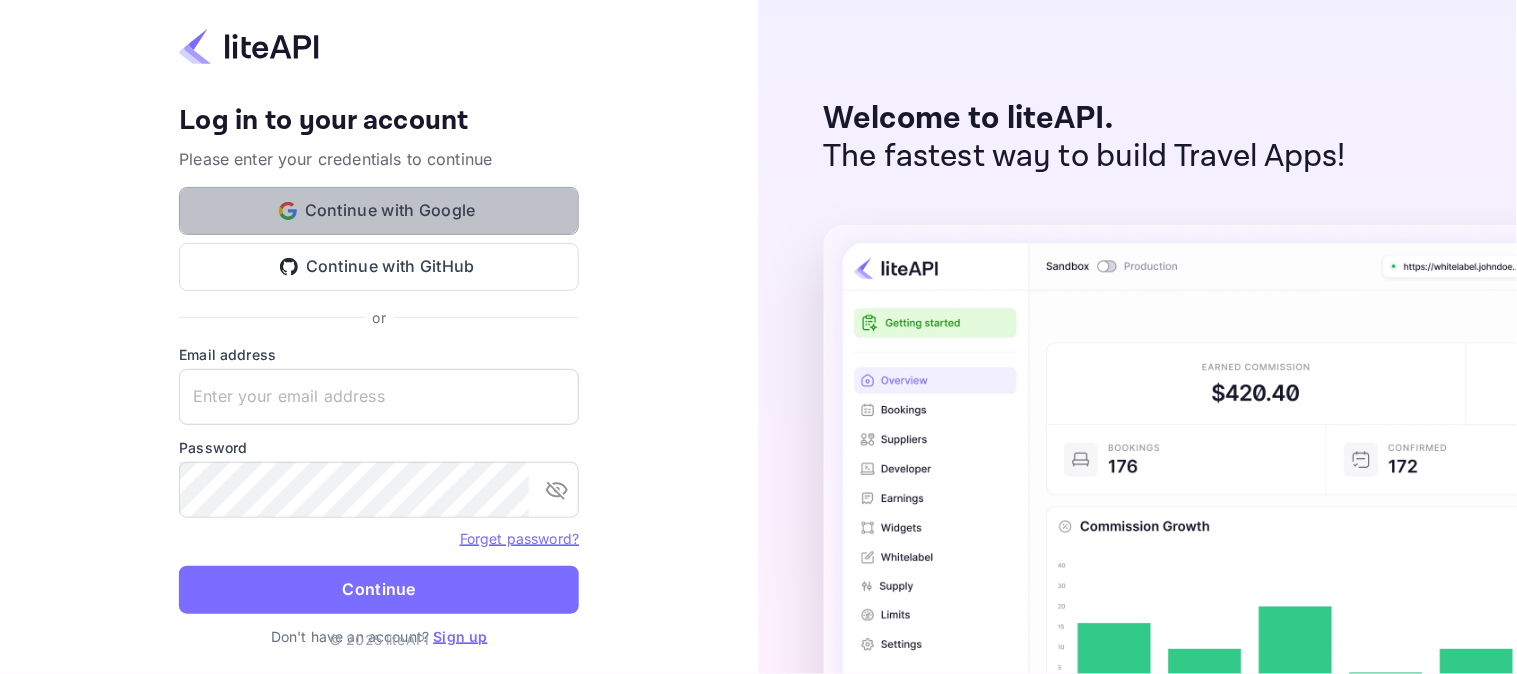 click on "Continue with Google" at bounding box center (379, 211) 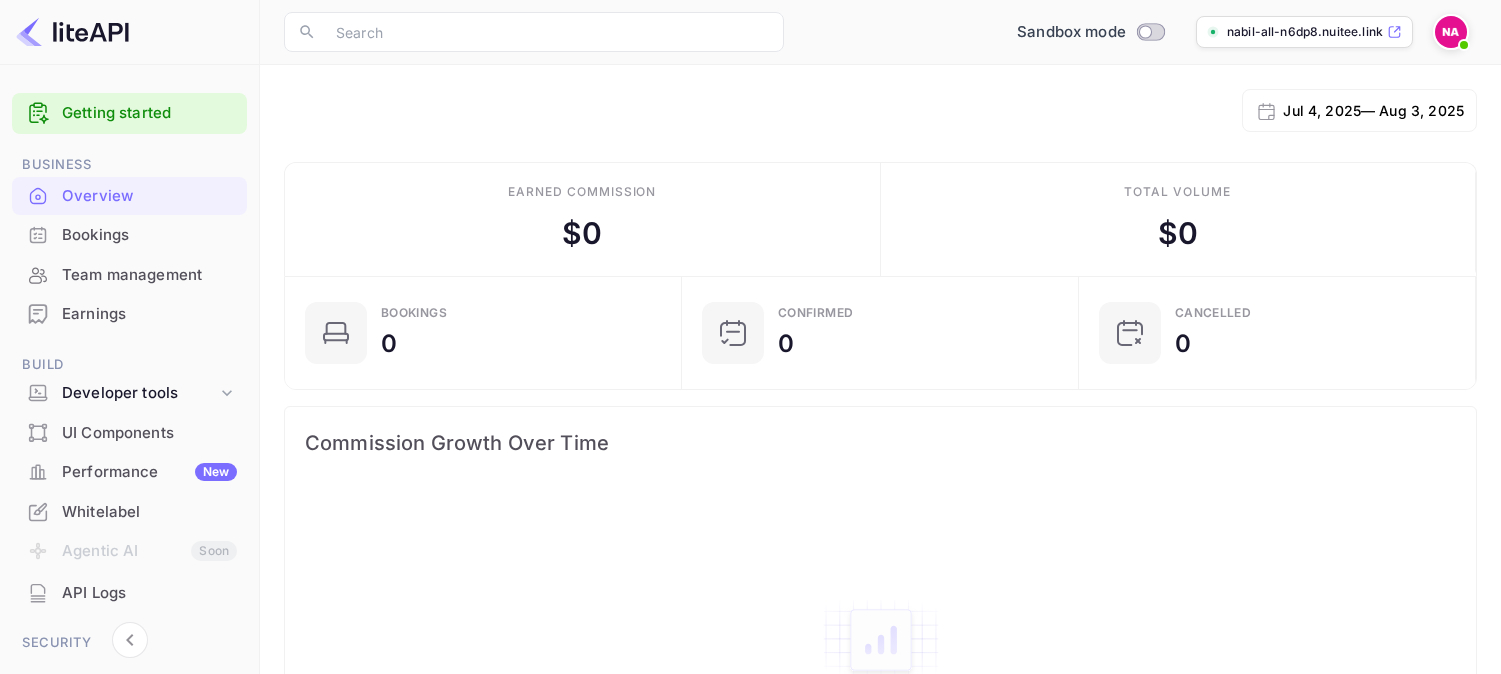 scroll, scrollTop: 0, scrollLeft: 0, axis: both 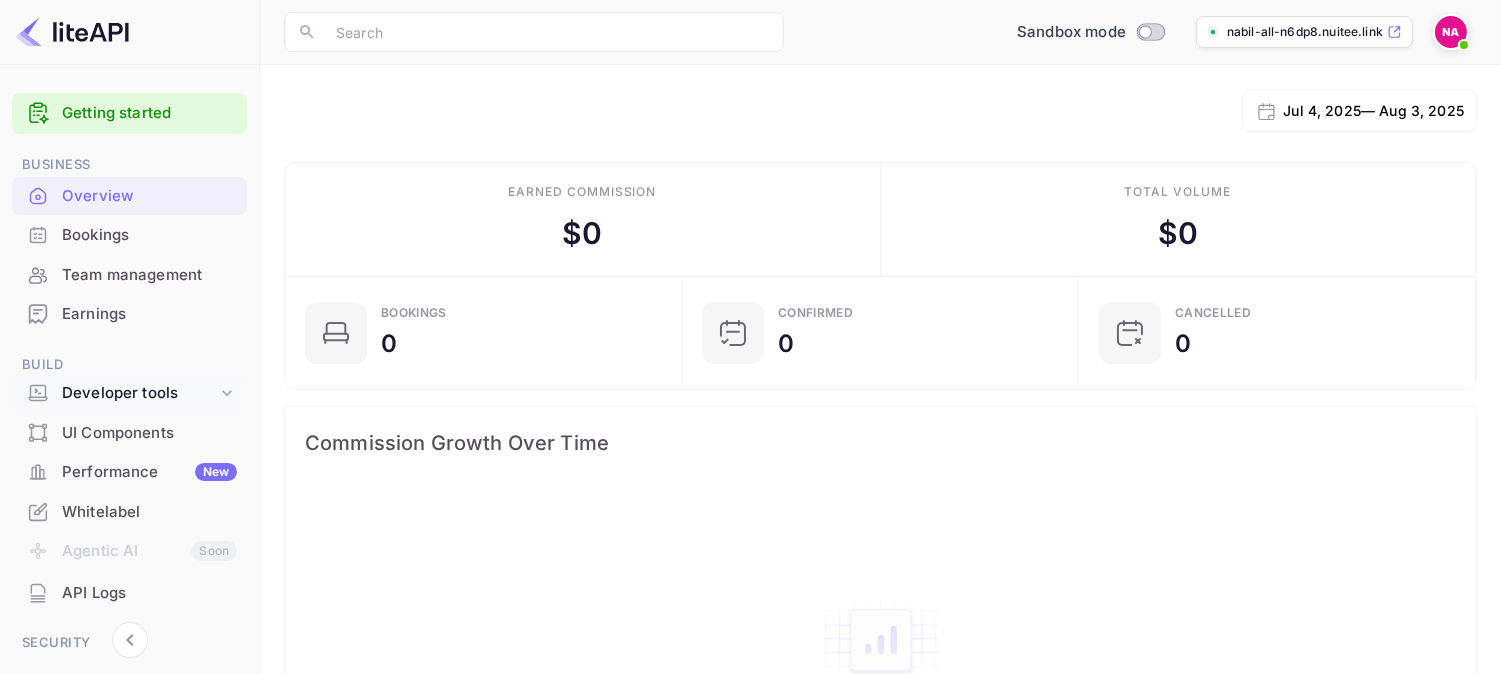 click 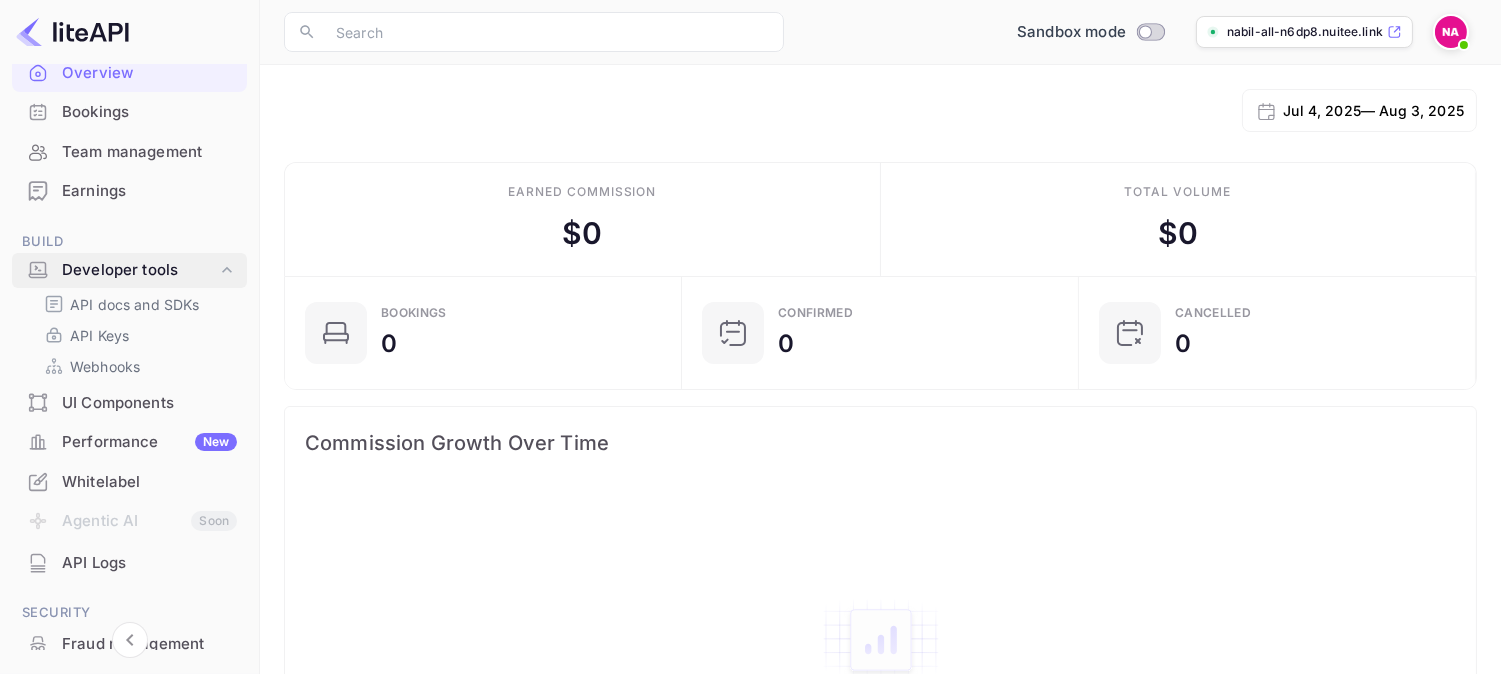 scroll, scrollTop: 144, scrollLeft: 0, axis: vertical 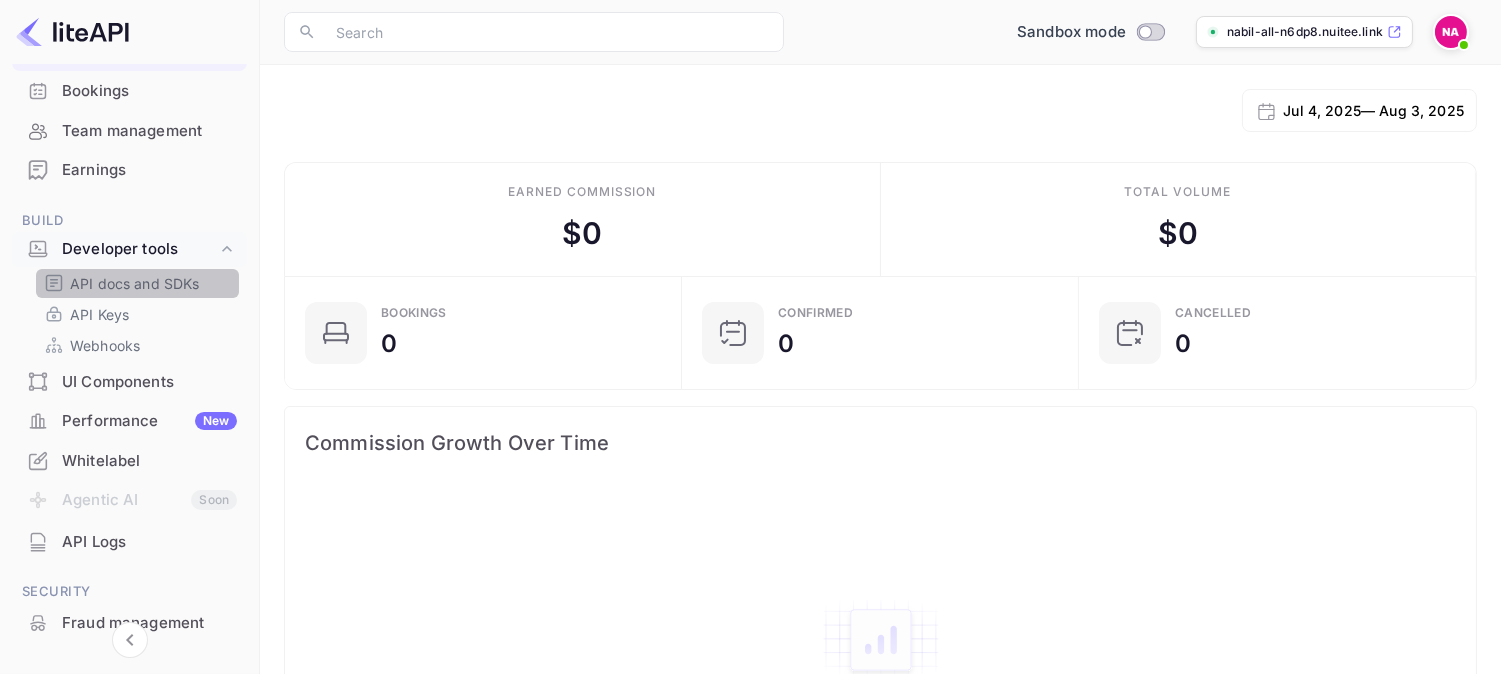 click on "API docs and SDKs" at bounding box center (135, 283) 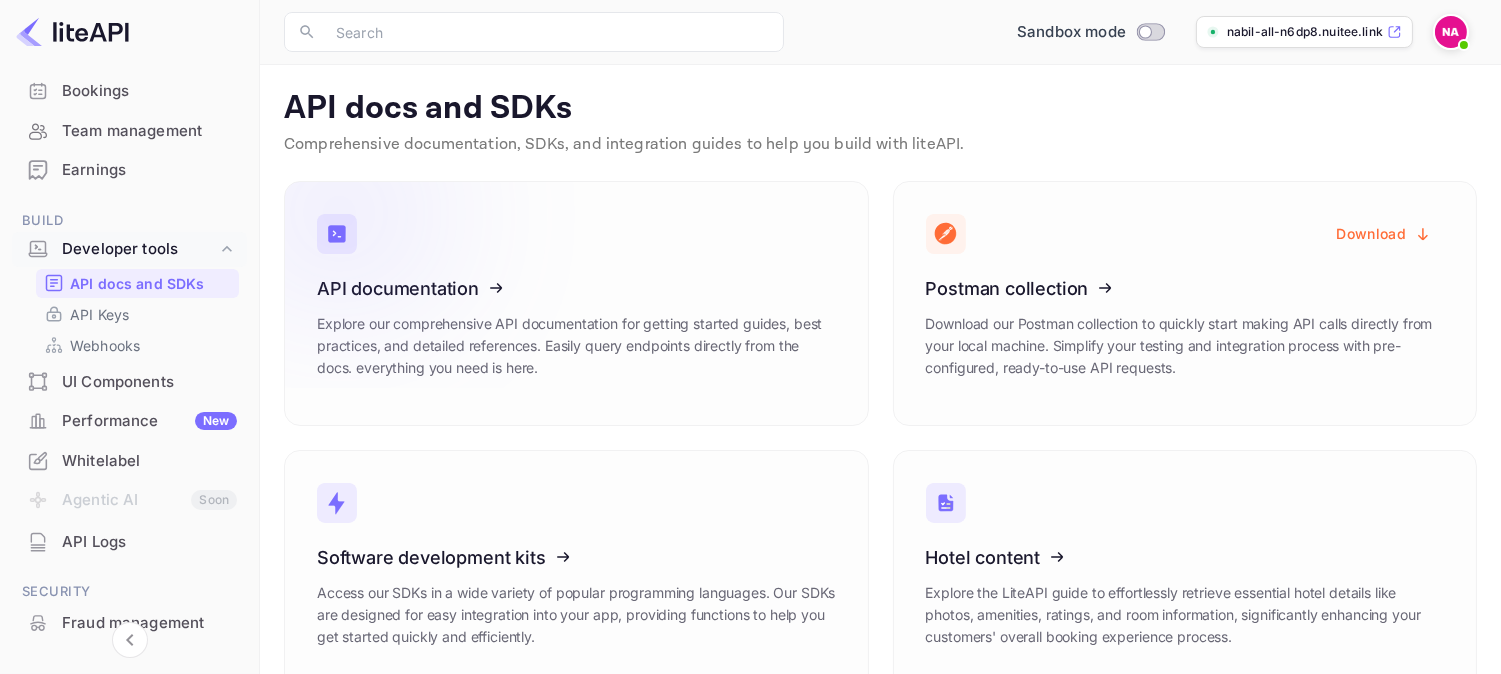 scroll, scrollTop: 46, scrollLeft: 0, axis: vertical 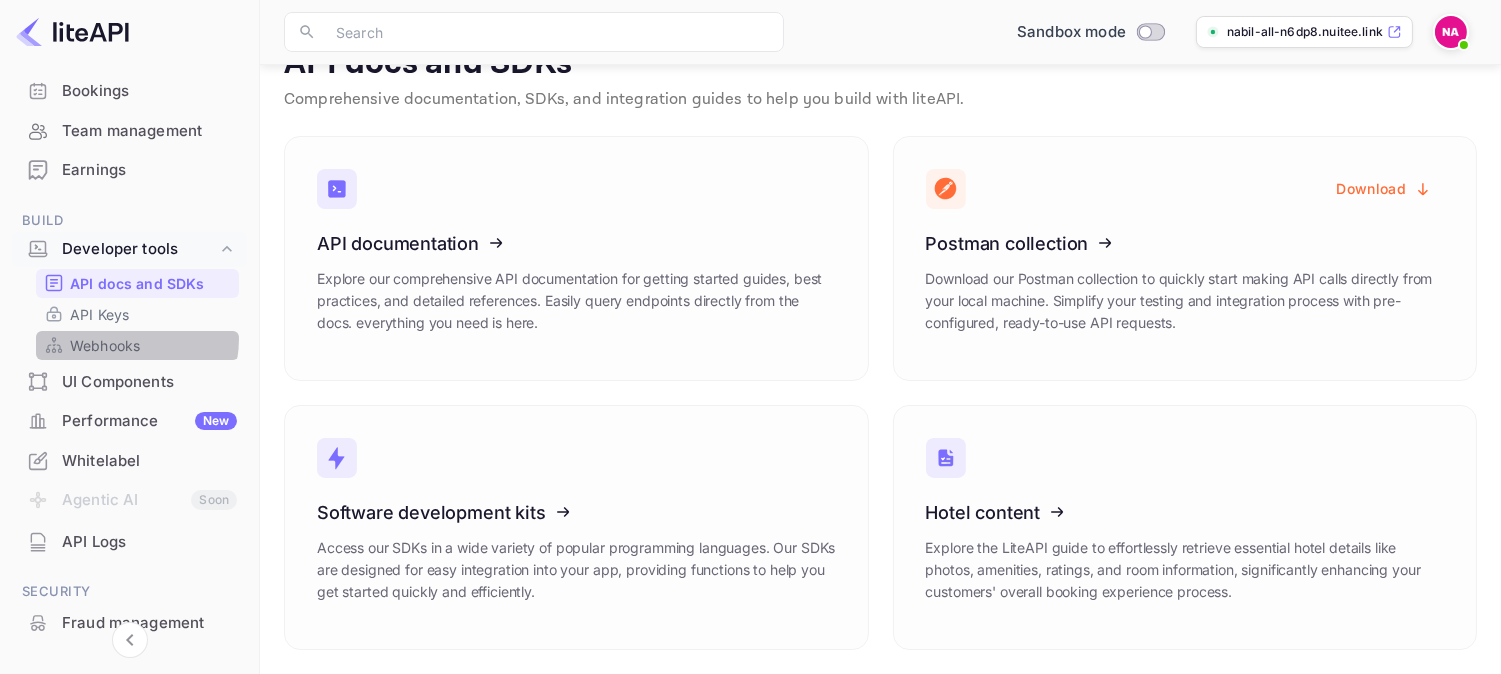 click on "Webhooks" at bounding box center [105, 345] 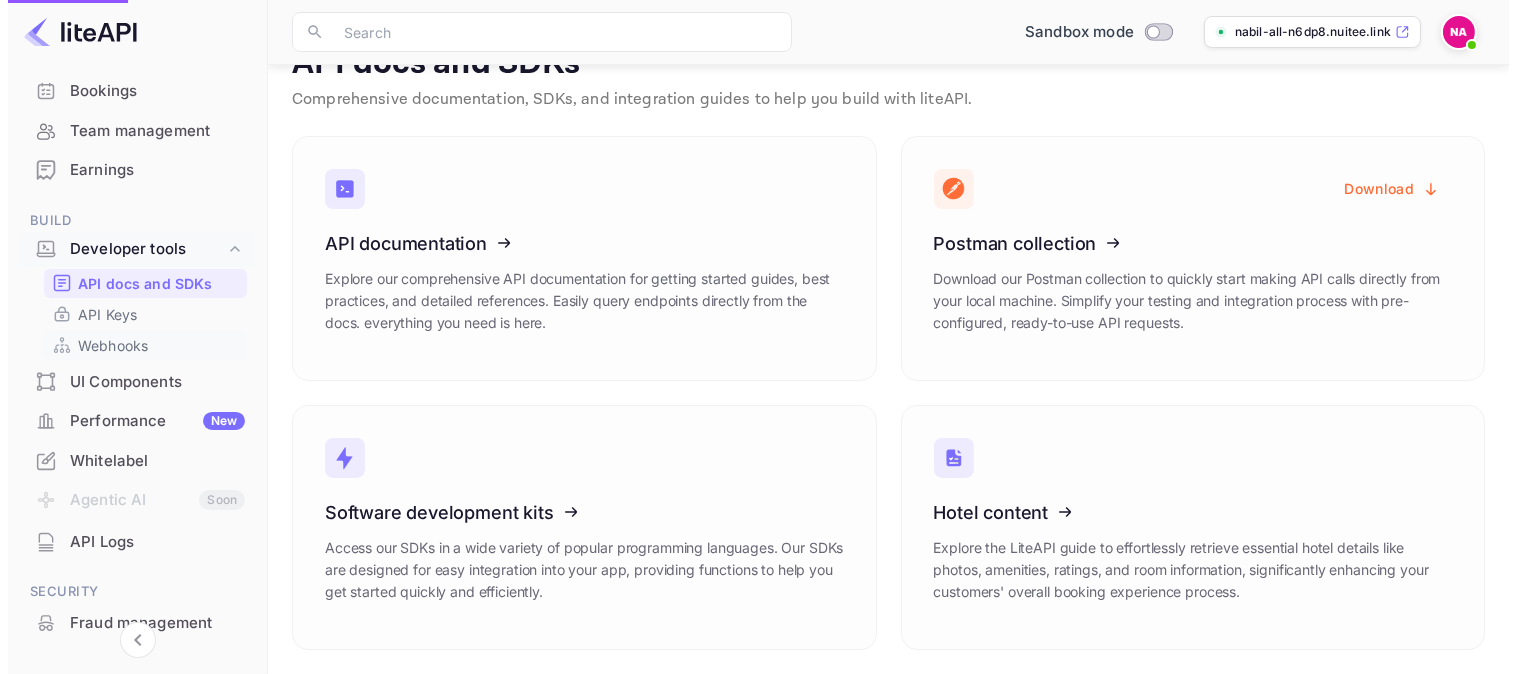 scroll, scrollTop: 0, scrollLeft: 0, axis: both 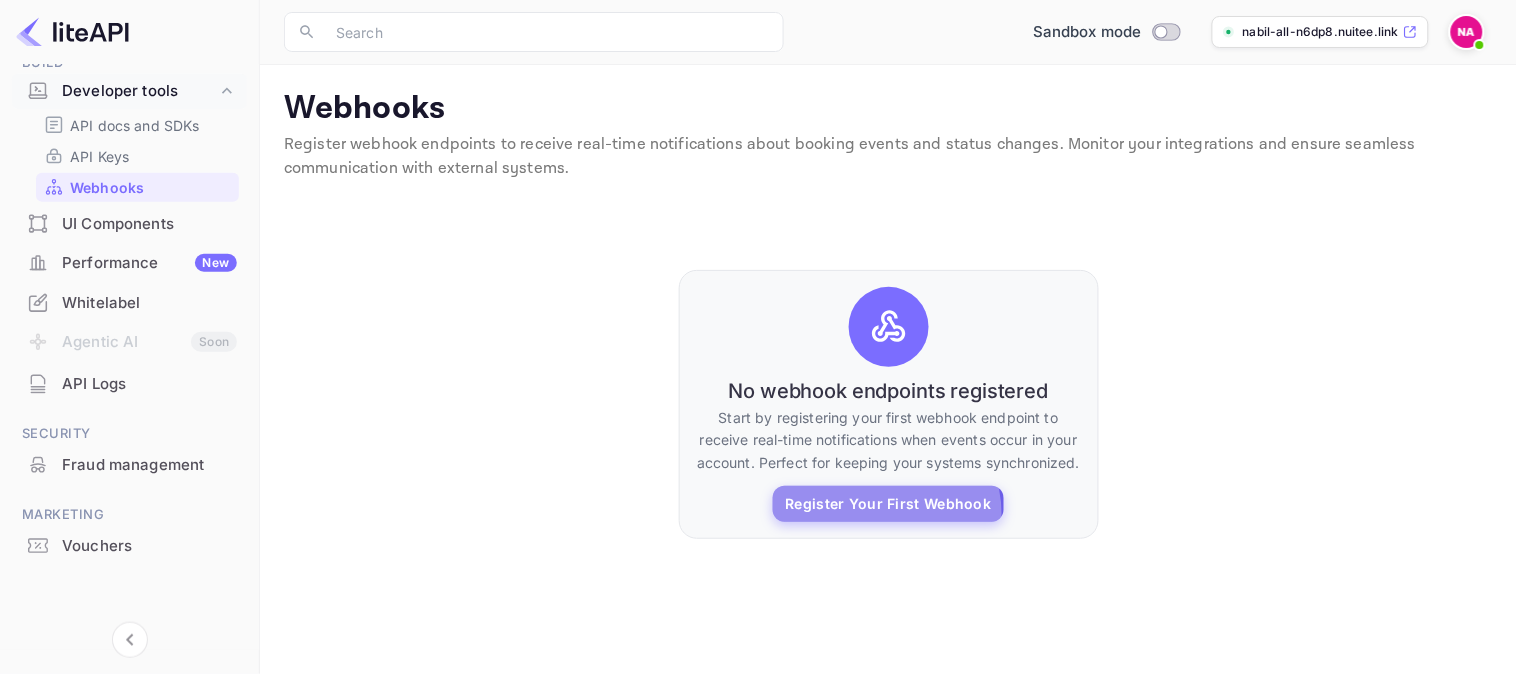 click on "Register Your First Webhook" at bounding box center (888, 504) 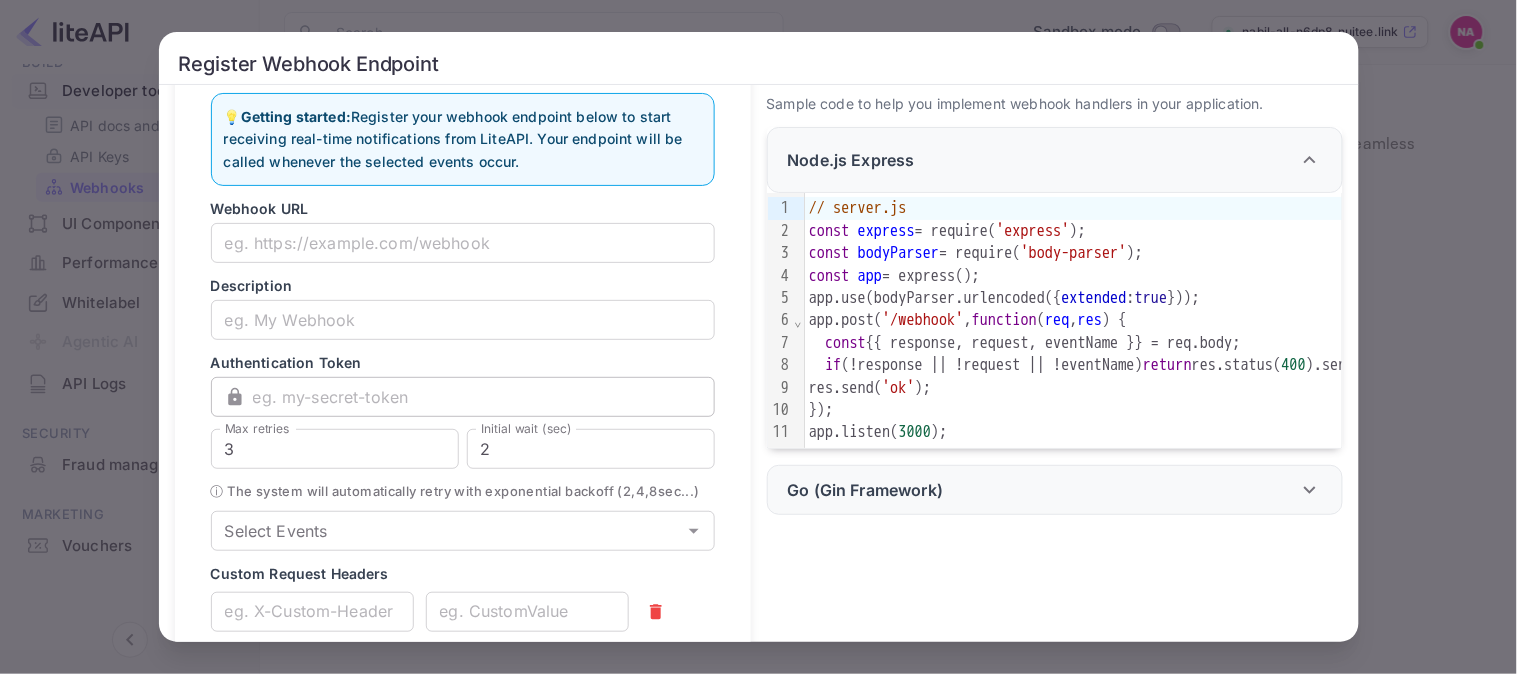 scroll, scrollTop: 194, scrollLeft: 0, axis: vertical 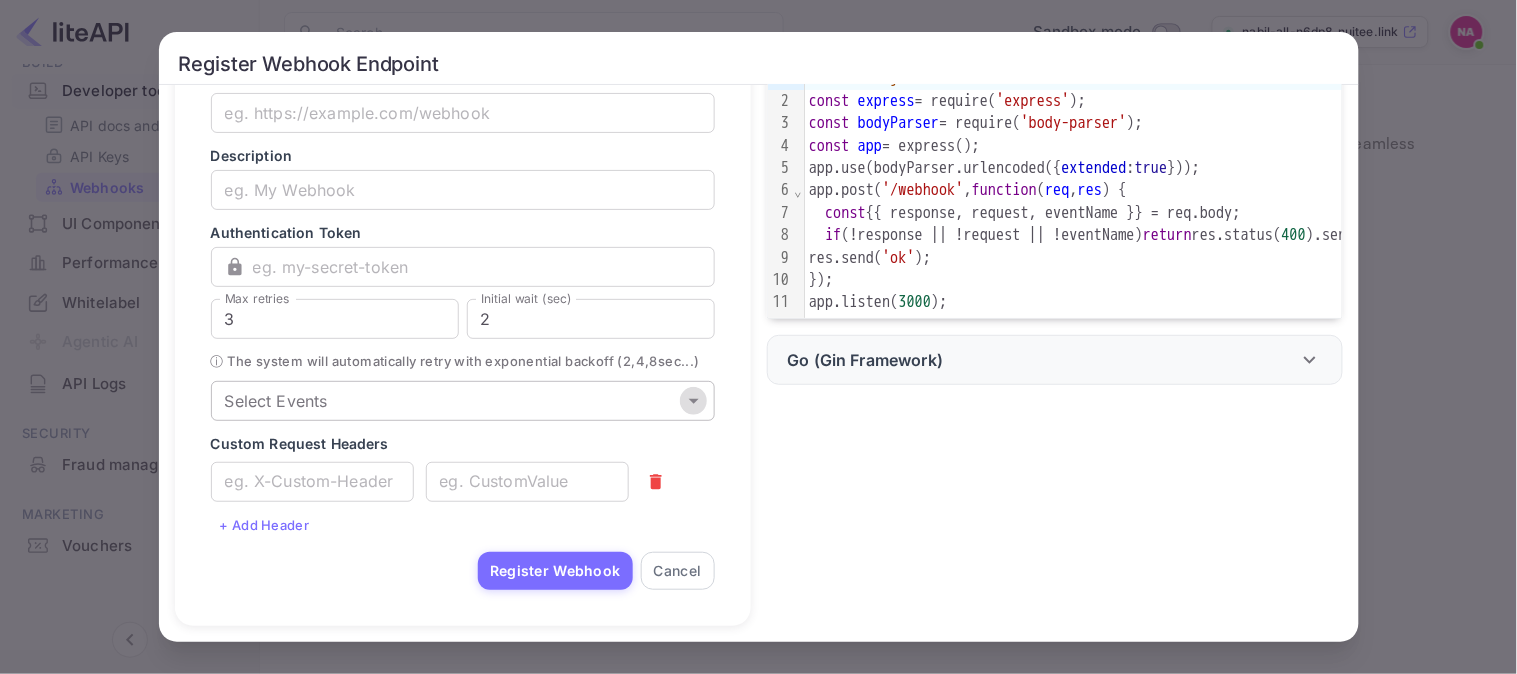 click 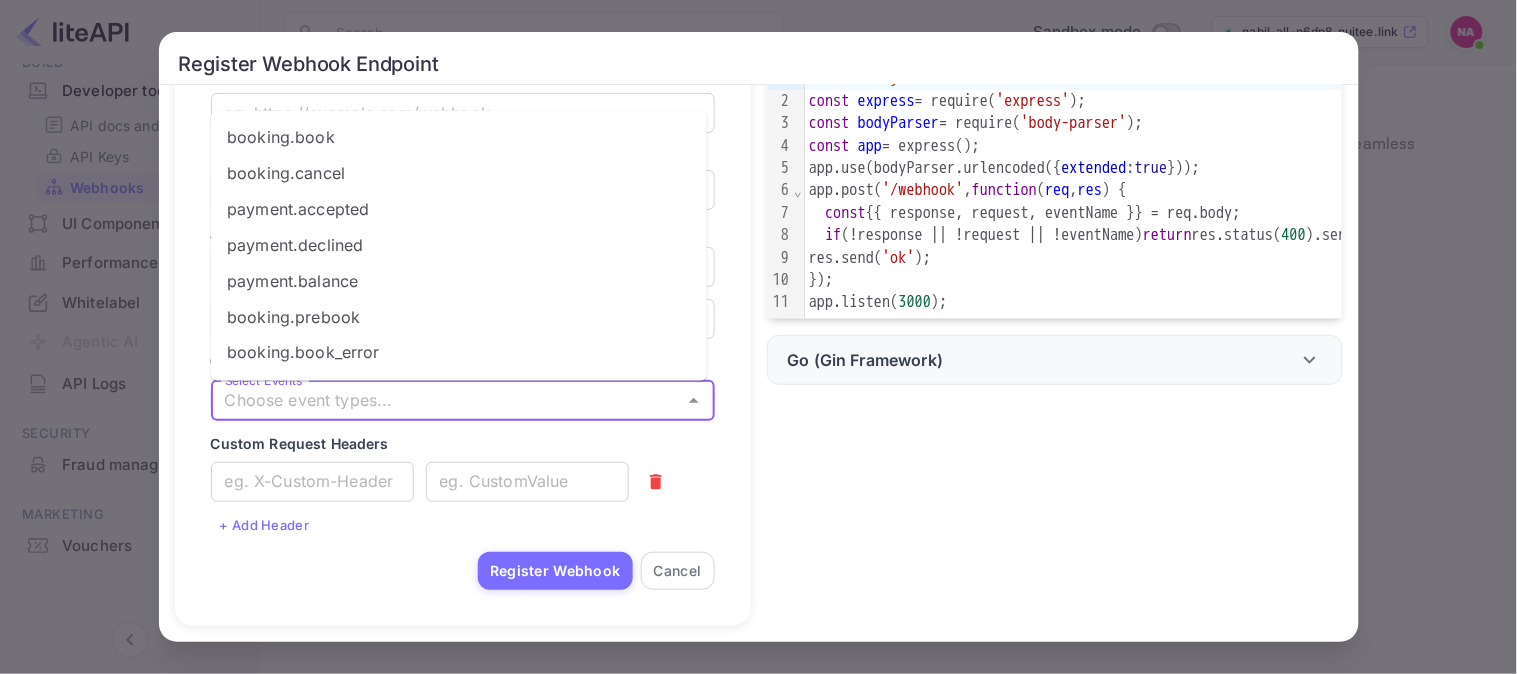 scroll, scrollTop: 177, scrollLeft: 0, axis: vertical 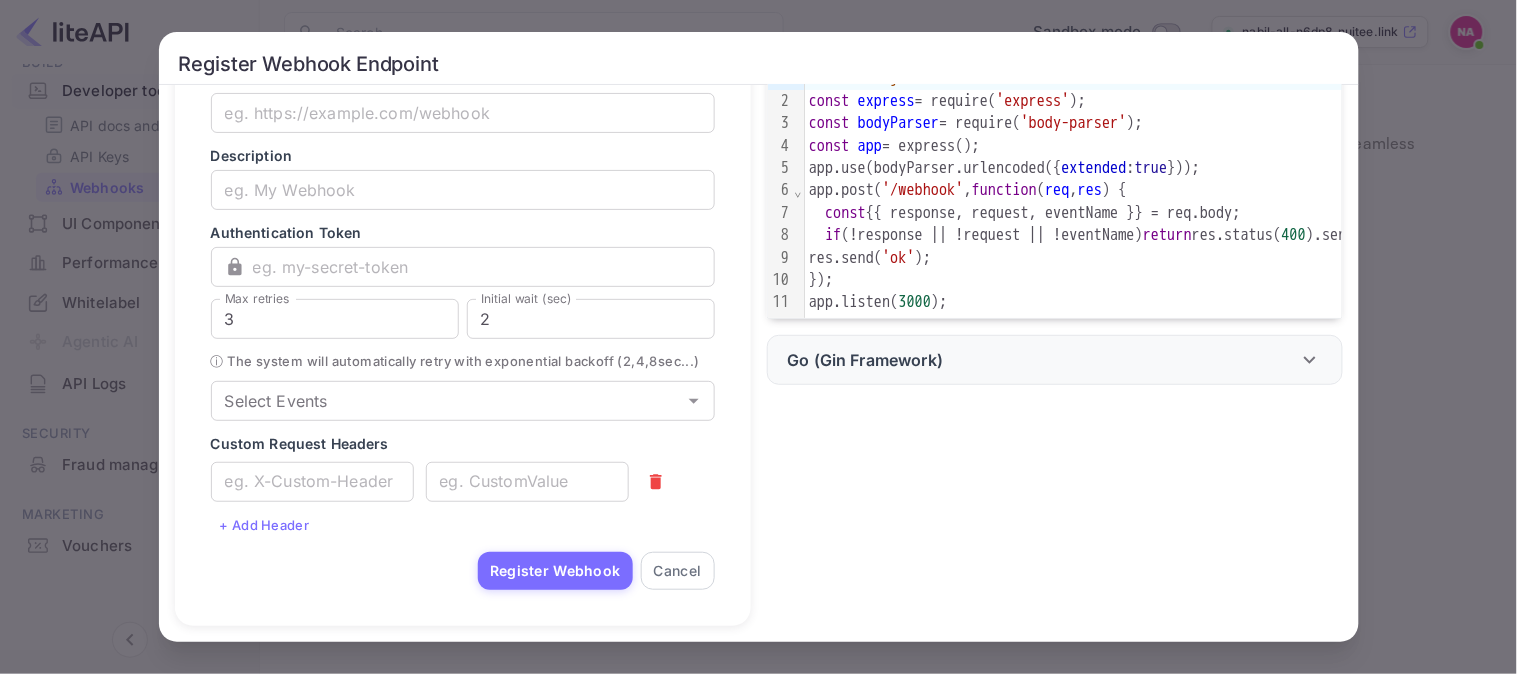 click on "Integration Examples Sample code to help you implement webhook handlers in your application. Node.js Express 99 1 2 3 4 5 6 7 8 9 10 11 › ⌄ // server.js const   express  = require( 'express' ); const   bodyParser  = require( 'body-parser' ); const   app  = express(); app.use(bodyParser.urlencoded({  extended :  true  })); app.post( '/webhook' ,  function  ( req ,  res ) {    const  {{ response, request, eventName }} = req.body;    if  (!response || !request || !eventName)  return  res.status( 400 ).send( 'Bad request' );   res.send( 'ok' ); }); app.listen( 3000 ); Go (Gin Framework) 99 1 2 3 4 5 6 7 8 9 10 11 12 13 14 15 16 17 18 19 20 21 22 23 24 › ⌄ ⌄ ⌄ ⌄ package main import  (    "net/http"    "github.com/gin-gonic/gin" ) type Event struct {   Request string  `json:"request"`   Response string  `json:"response"`   EventName string  `json:"event_name"` } func webhook(c *gin.Context) {    var   value  Event   c.BindJSON(&value)    if  value.EventName ==  ""  || value.Request ==  "" ""  {" at bounding box center [1047, 268] 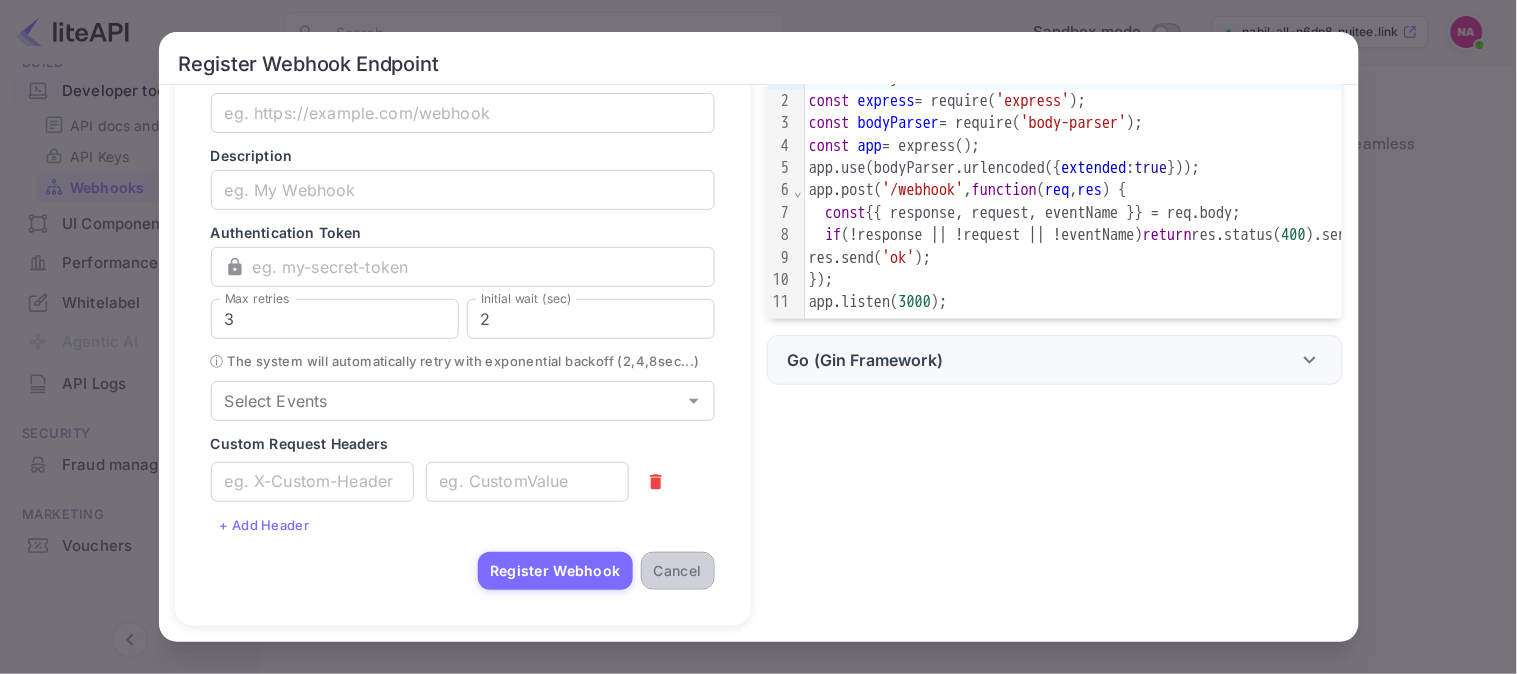 click on "Cancel" at bounding box center (678, 571) 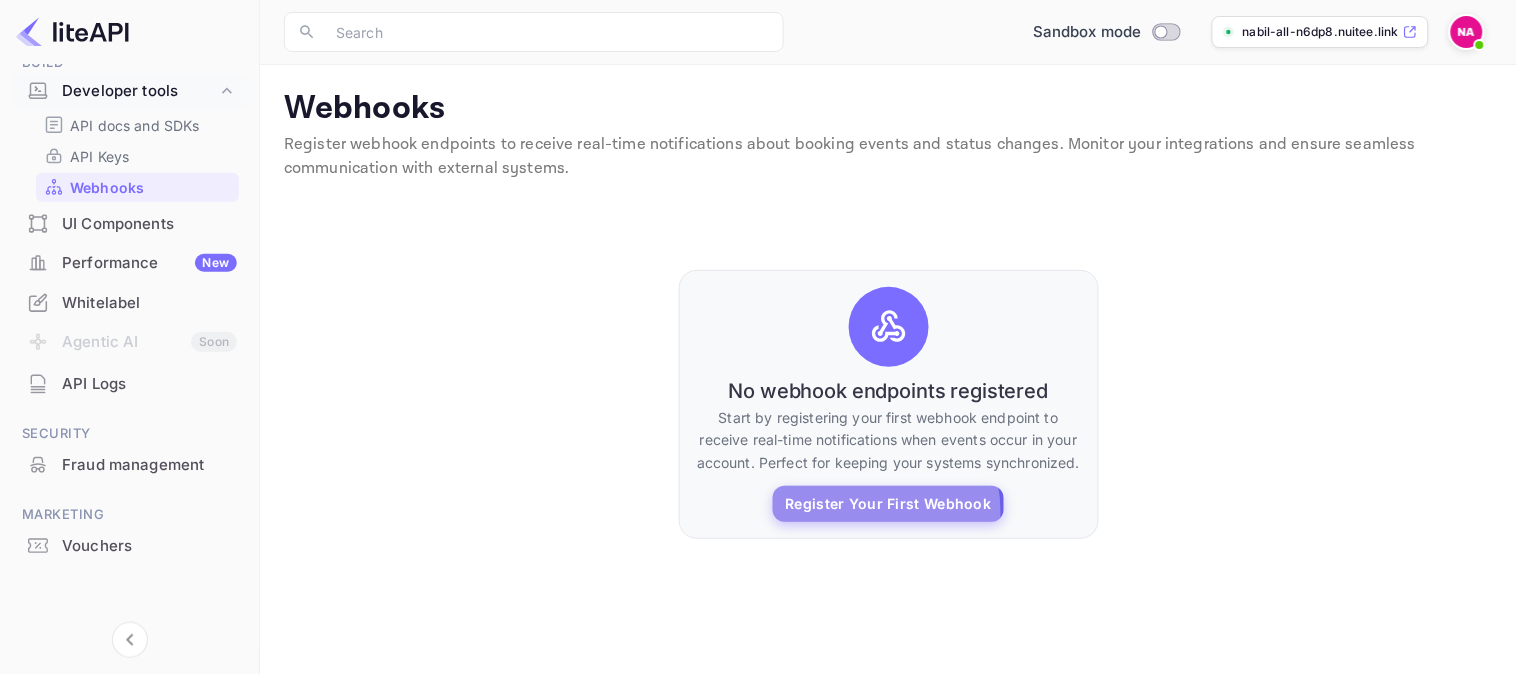 click on "Register Your First Webhook" at bounding box center (888, 504) 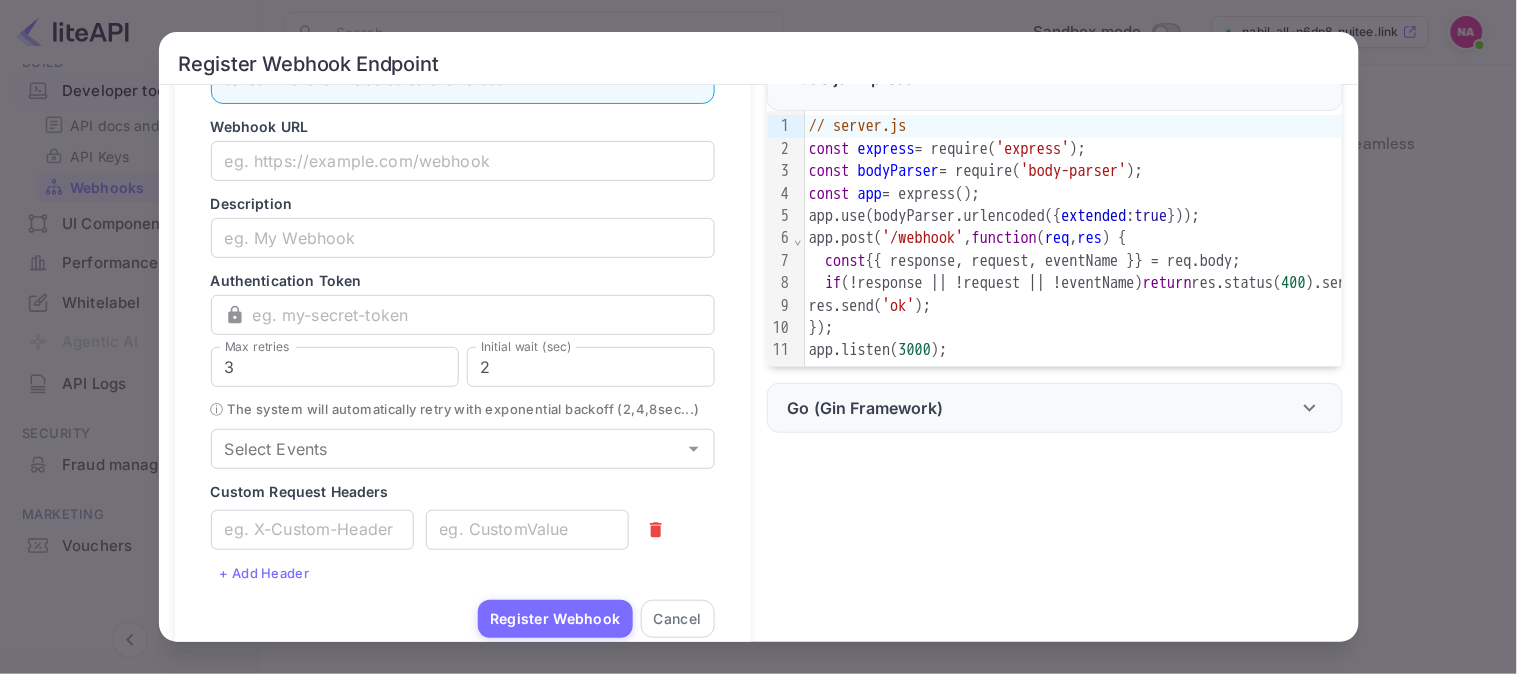 scroll, scrollTop: 194, scrollLeft: 0, axis: vertical 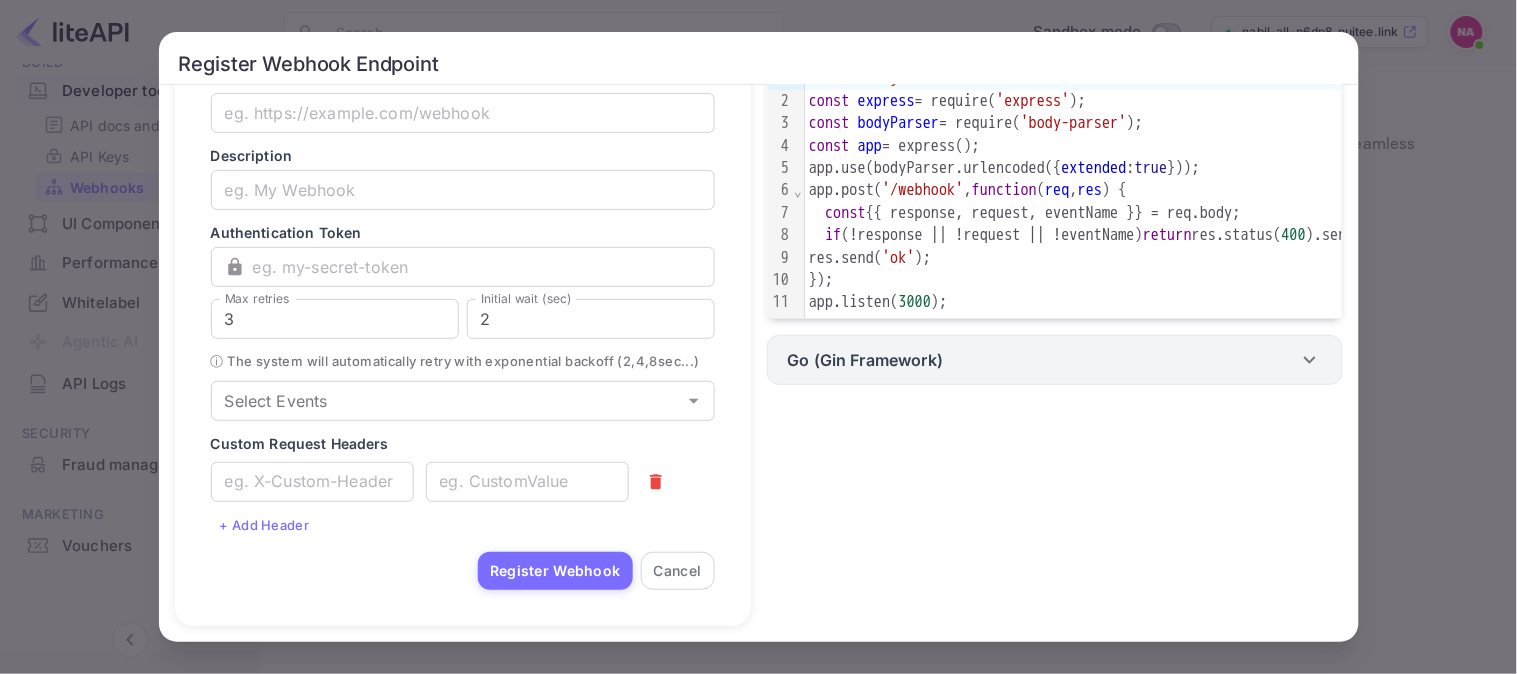 click on "Go (Gin Framework)" at bounding box center (1043, 360) 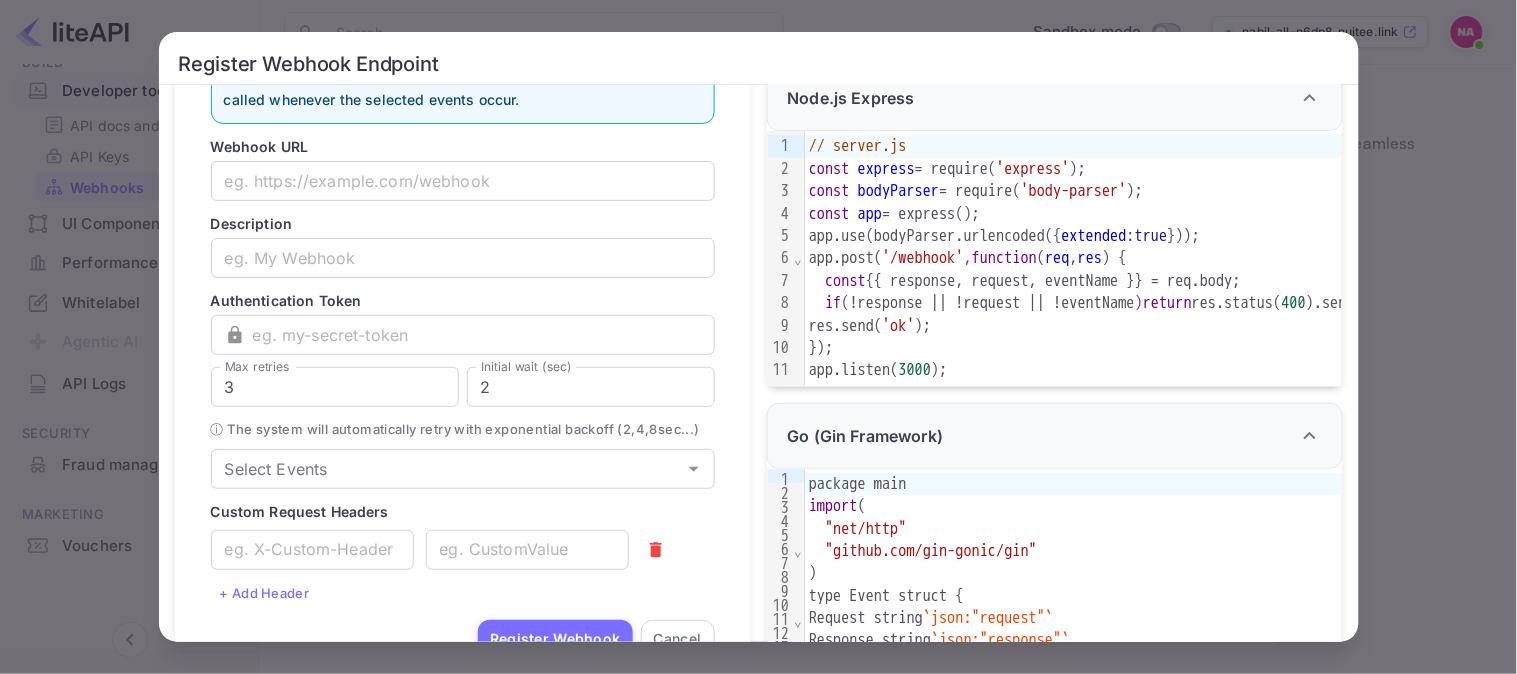 scroll, scrollTop: 130, scrollLeft: 0, axis: vertical 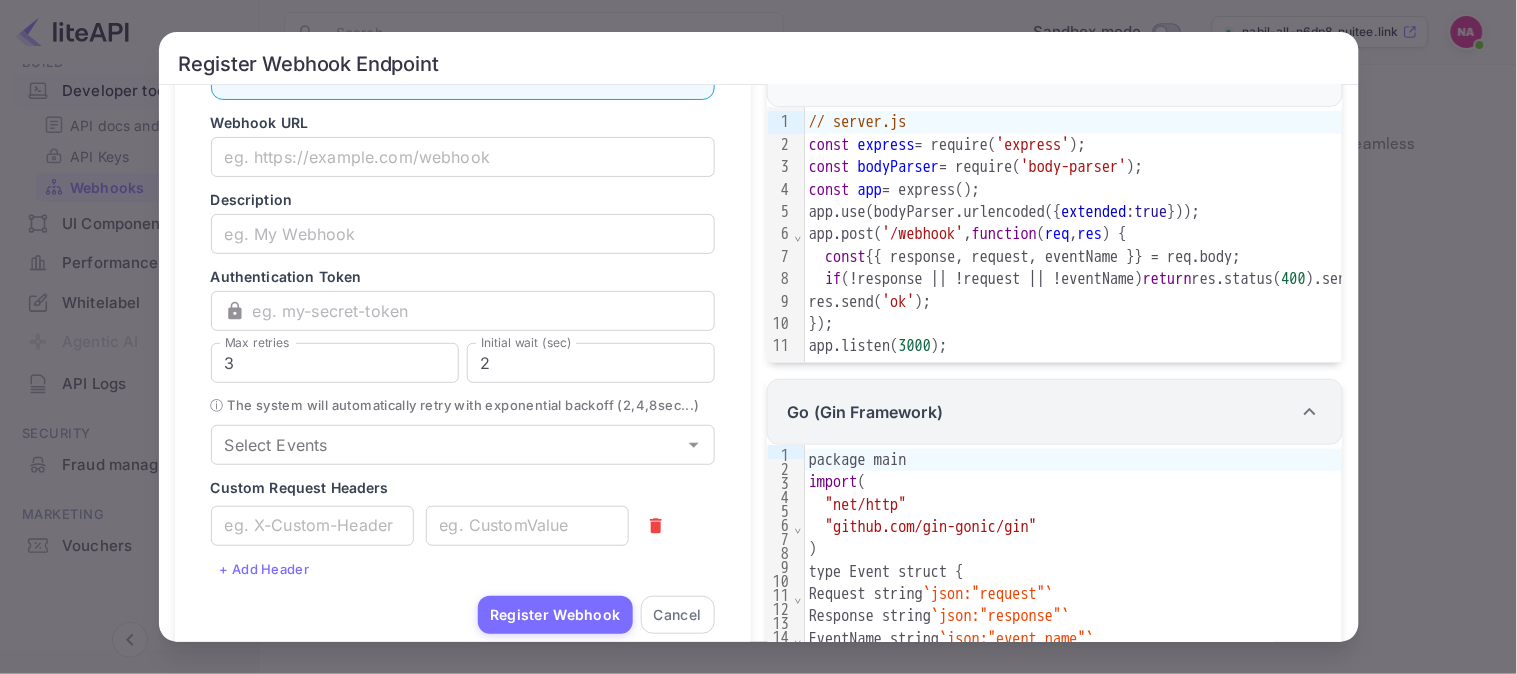 click on "Go (Gin Framework)" at bounding box center [866, 412] 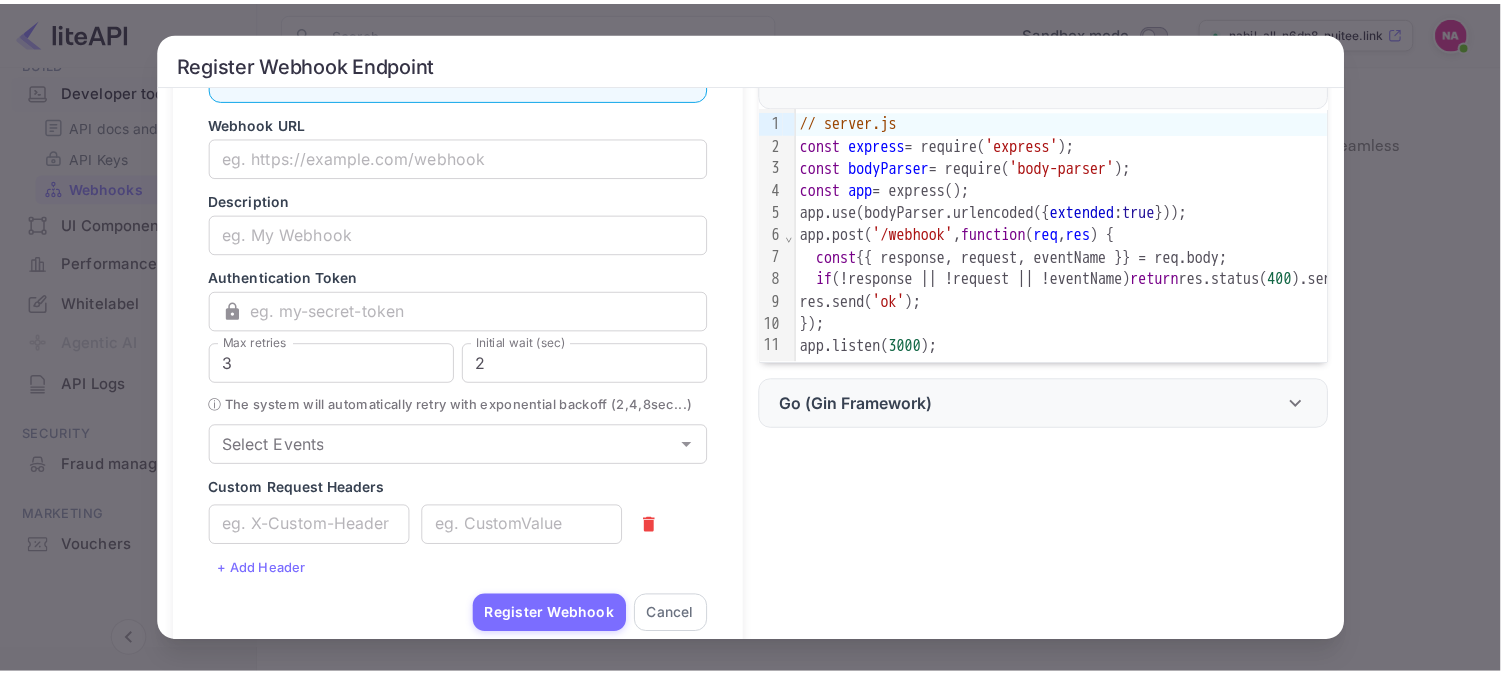 scroll, scrollTop: 0, scrollLeft: 0, axis: both 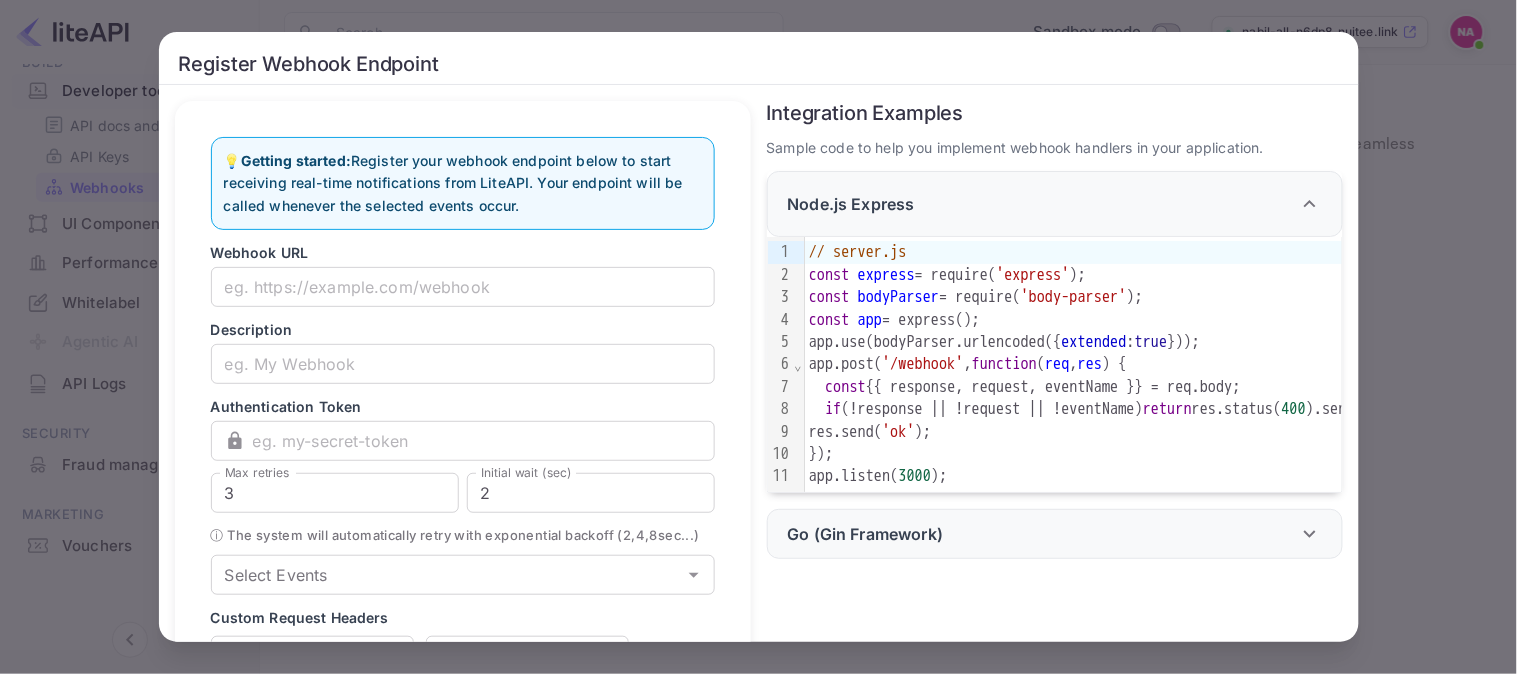click on "Register Webhook Endpoint 💡  Getting started:  Register your webhook endpoint below to start receiving real-time notifications from LiteAPI. Your endpoint will be called whenever the selected events occur. Webhook URL ​ Description ​ Authentication Token ​ ​ Max retries 3 Max retries Initial wait (sec) 2 Initial wait (sec) ⓘ The system will automatically retry with exponential backoff ( 2 ,  4 ,  8  sec...) Select Events Select Events Custom Request Headers ​ ​ + Add Header Register Webhook Cancel Integration Examples Sample code to help you implement webhook handlers in your application. Node.js Express 99 1 2 3 4 5 6 7 8 9 10 11 › ⌄ // server.js const   express  = require( 'express' ); const   bodyParser  = require( 'body-parser' ); const   app  = express(); app.use(bodyParser.urlencoded({  extended :  true  })); app.post( '/webhook' ,  function  ( req ,  res ) {    const  {{ response, request, eventName }} = req.body;    if  (!response || !request || !eventName)  return  res.status( 400 ).send( 'Bad request' );   res.send( 'ok' ); }); app.listen( 3000 ); Go (Gin Framework) 99 1 2 3 4 5 6 7 8 9 10 11 12 13 14 15 16 17 18 19 20 21 22 23 24 › ⌄ ⌄ ⌄ ⌄ package main import  (    "net/http"    "github.com/gin-gonic/gin" ) type Event struct {   Request string  `json:"request"`   Response string  `json:"response"`   EventName string  `json:"event_name"` } func webhook(c *gin.Context) {    var   value  Event   c.BindJSON(&value)    if  value.EventName ==  ""  || value.Request ==  "" ""  {" at bounding box center (758, 337) 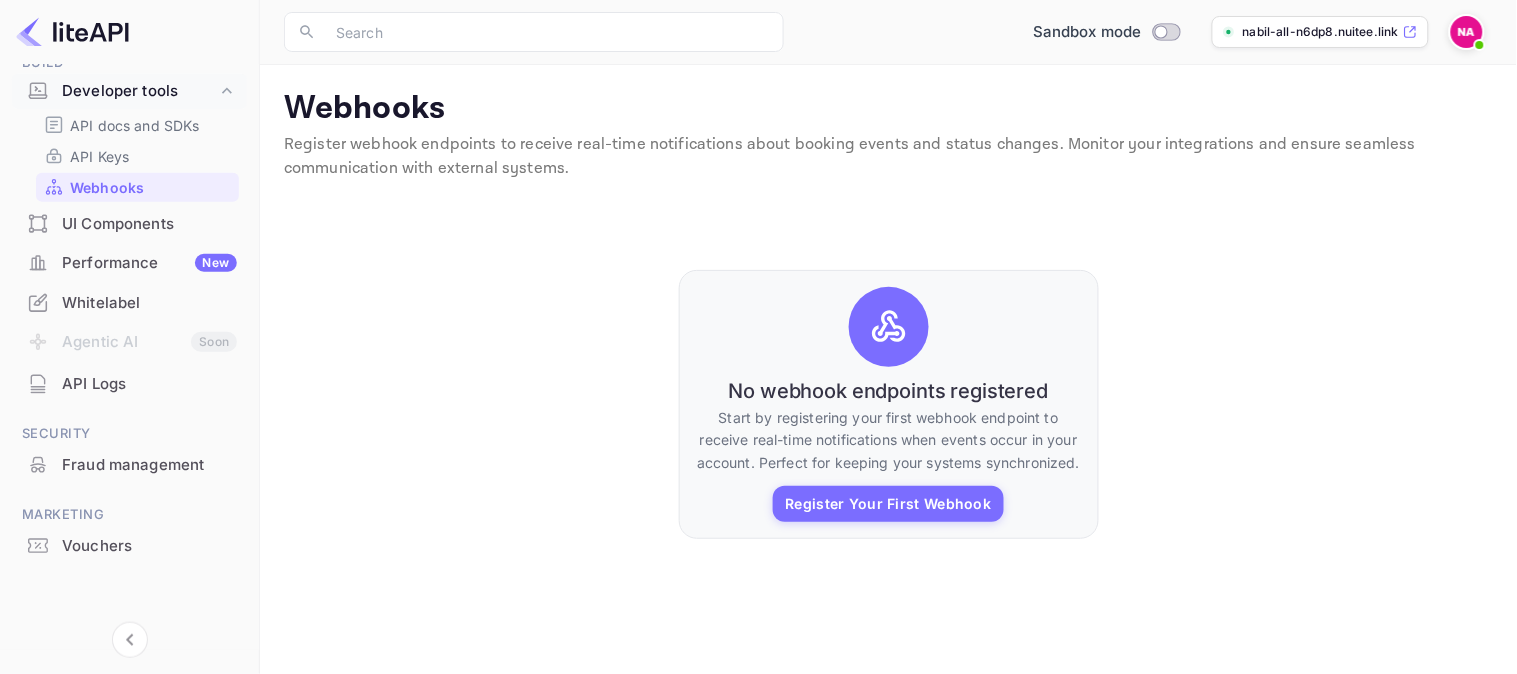 click on "No webhook endpoints registered Start by registering your first webhook endpoint to receive real-time notifications when events occur in your account. Perfect for keeping your systems synchronized. Register Your First Webhook" at bounding box center [888, 405] 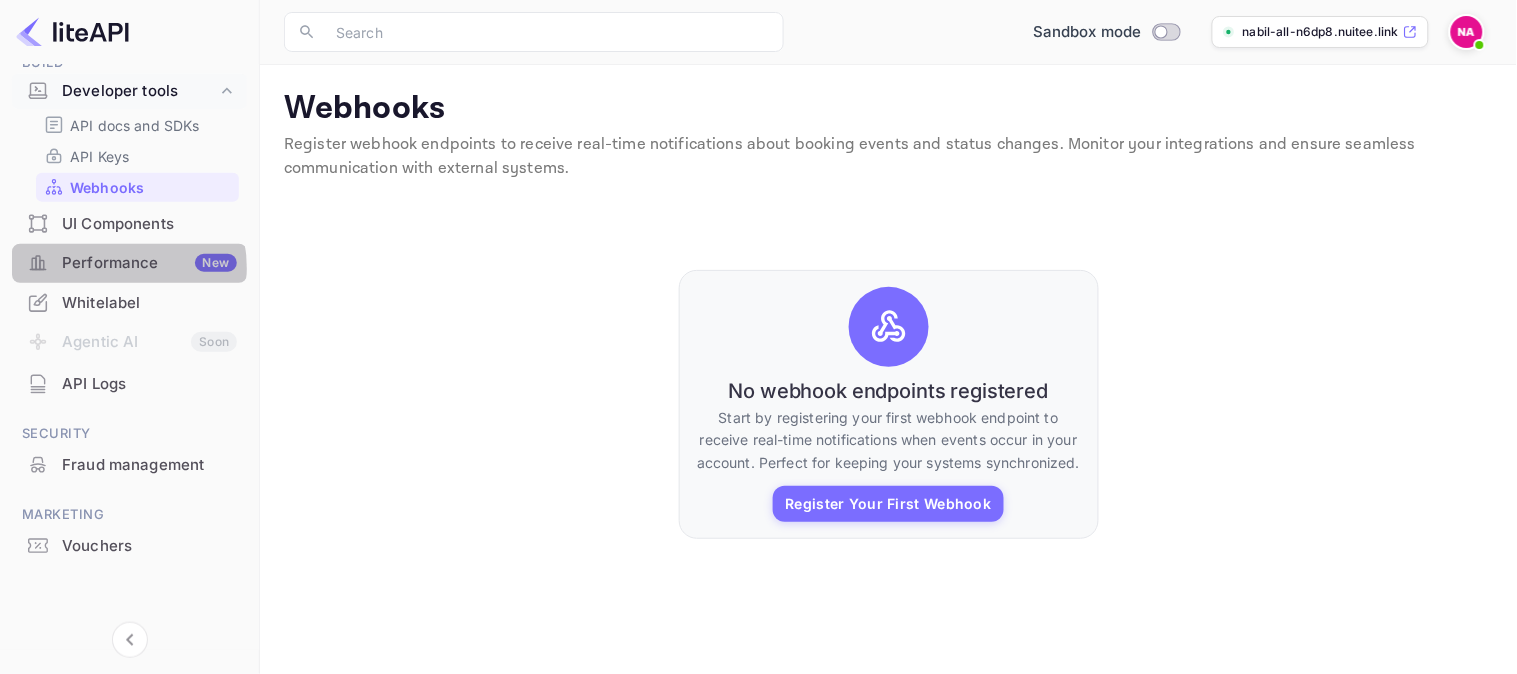 click on "Performance New" at bounding box center (149, 263) 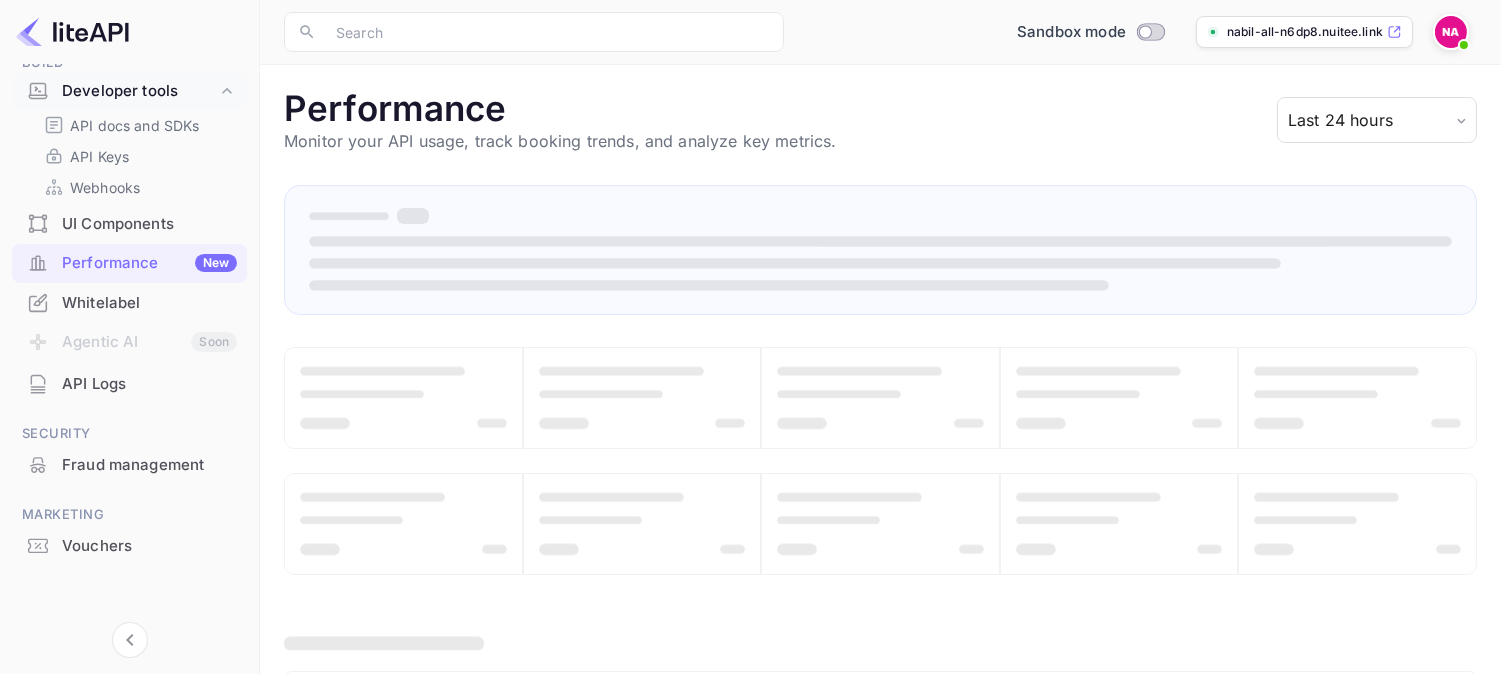 scroll, scrollTop: 0, scrollLeft: 0, axis: both 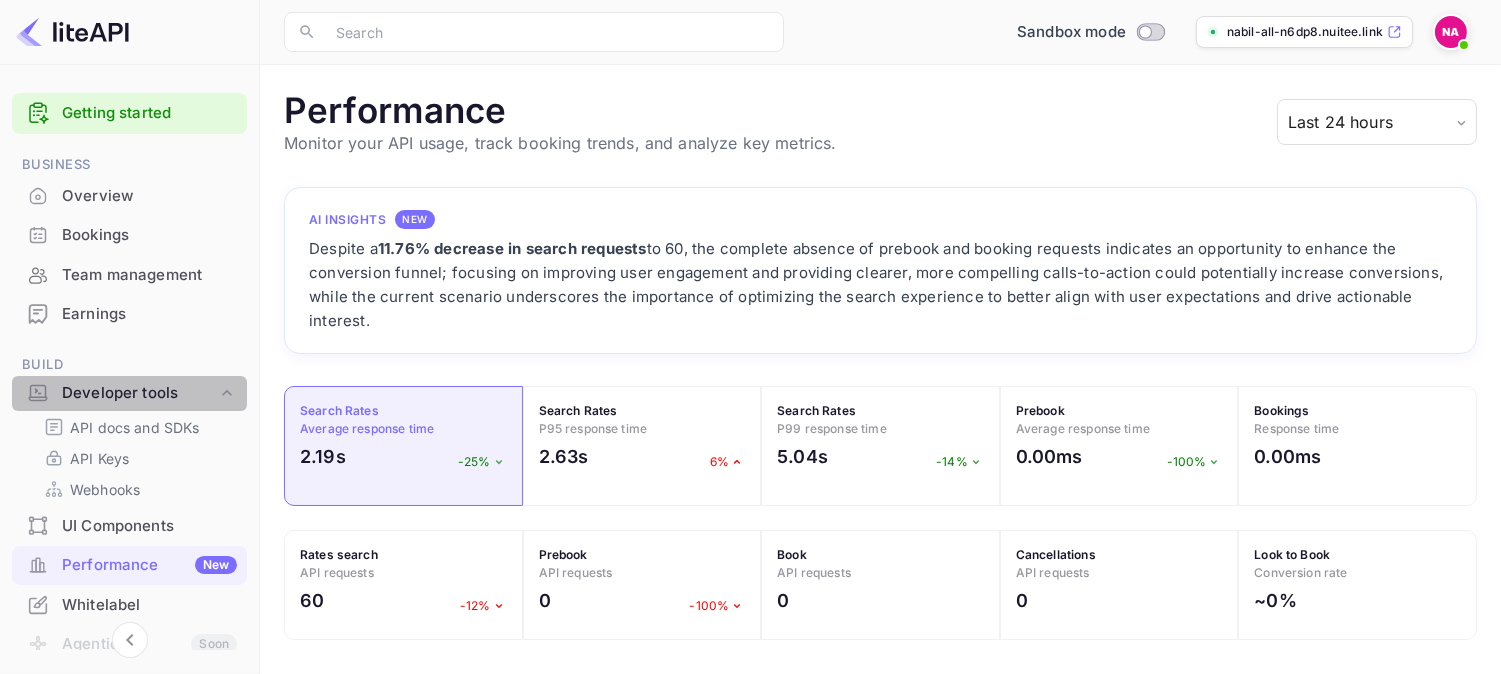 click 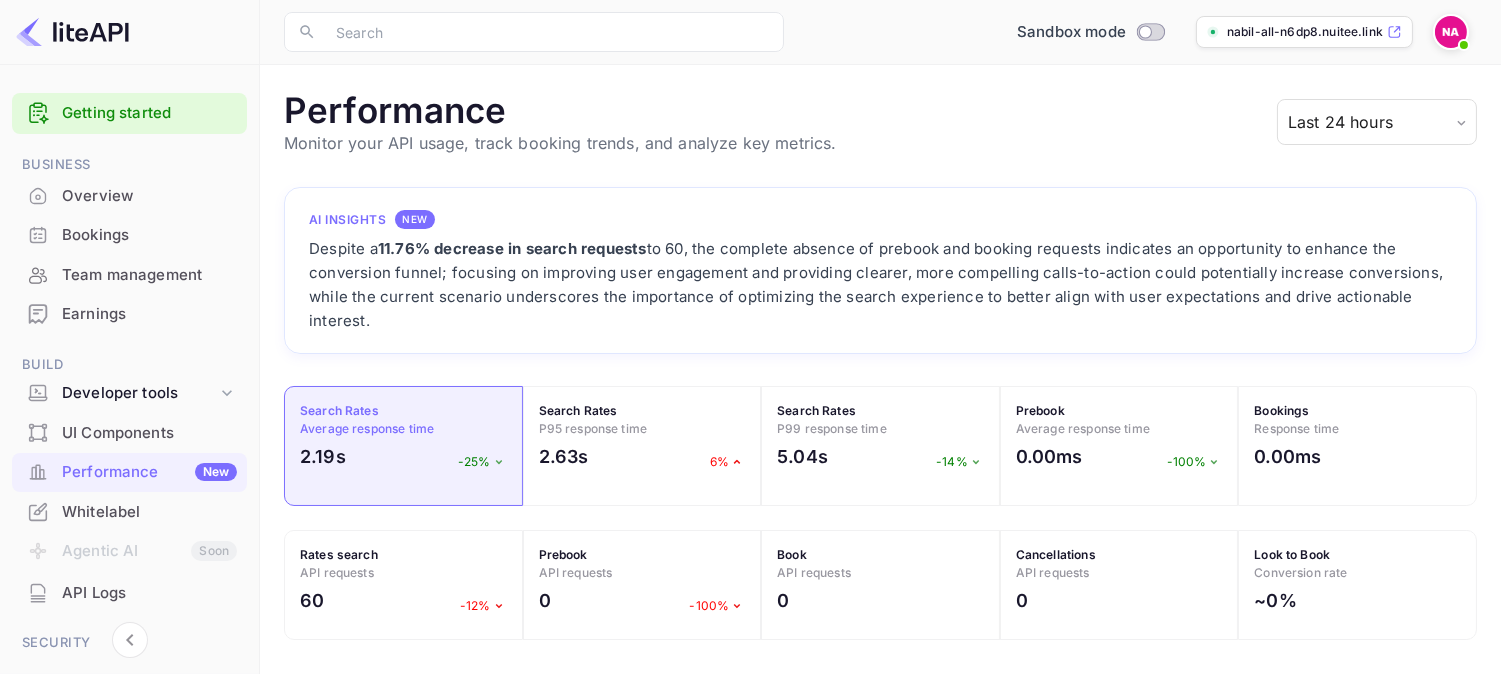 scroll, scrollTop: 210, scrollLeft: 0, axis: vertical 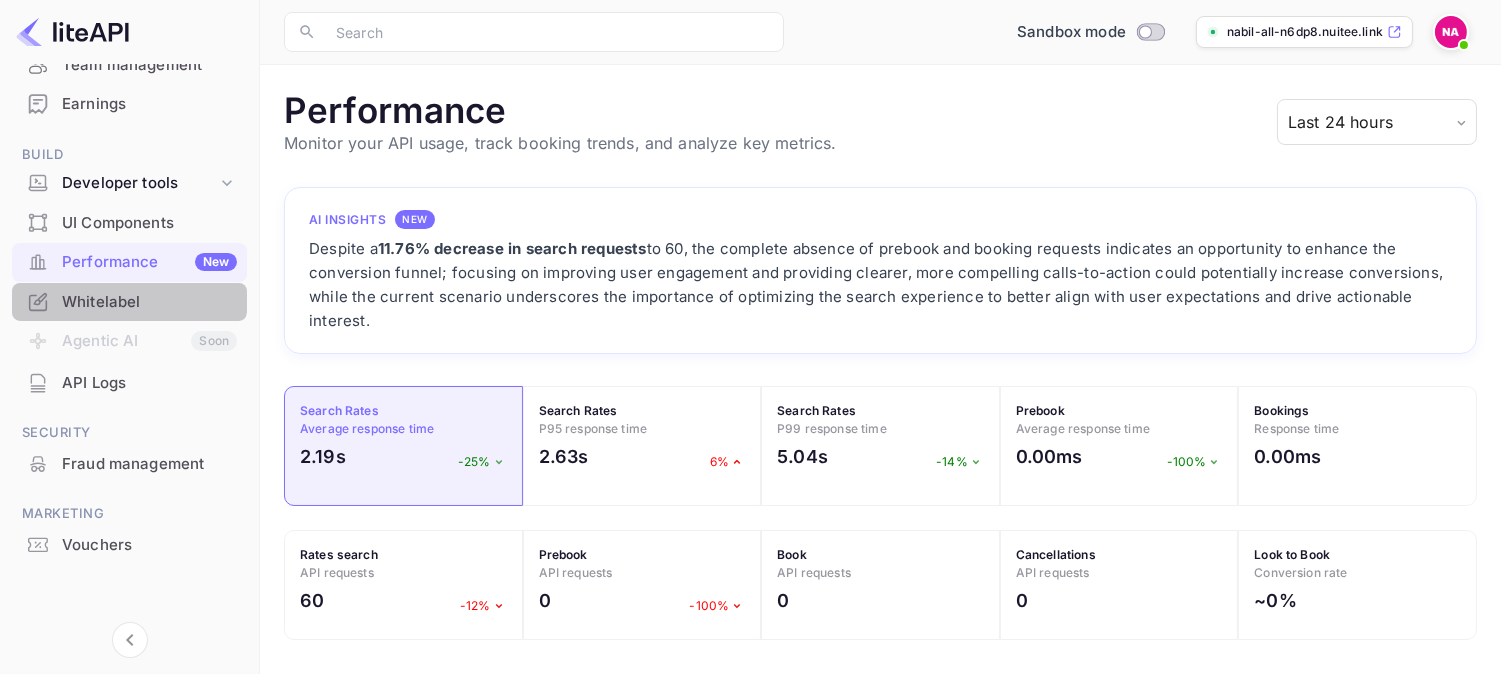 click on "Whitelabel" at bounding box center (149, 302) 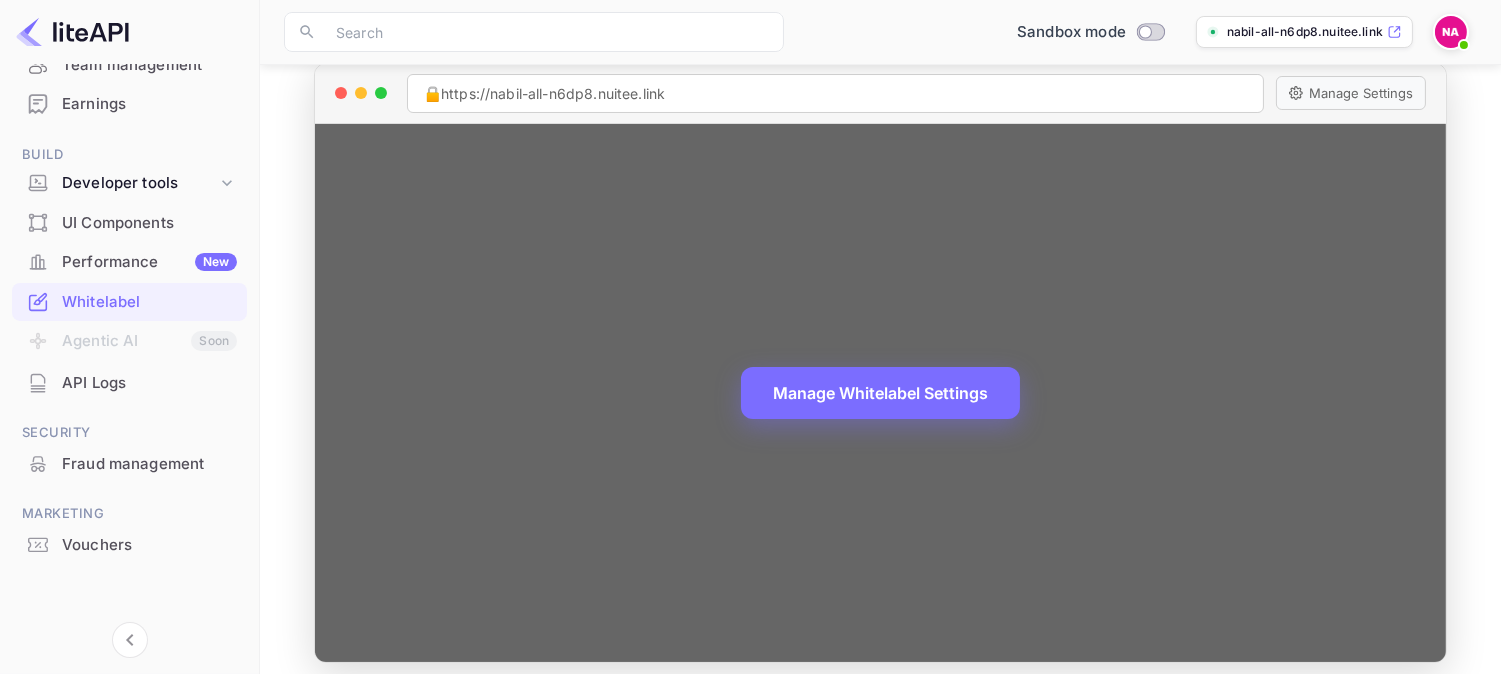 scroll, scrollTop: 130, scrollLeft: 0, axis: vertical 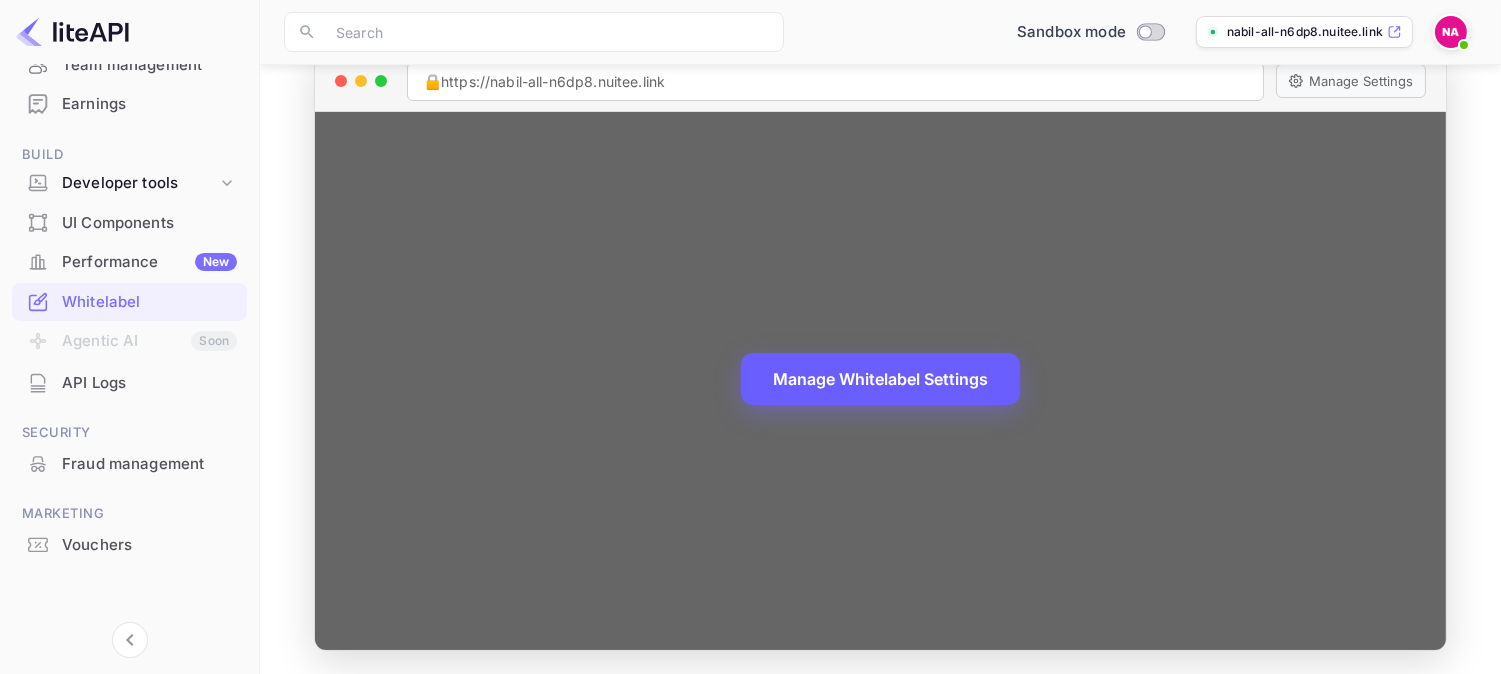 click on "Manage Whitelabel Settings" at bounding box center (880, 379) 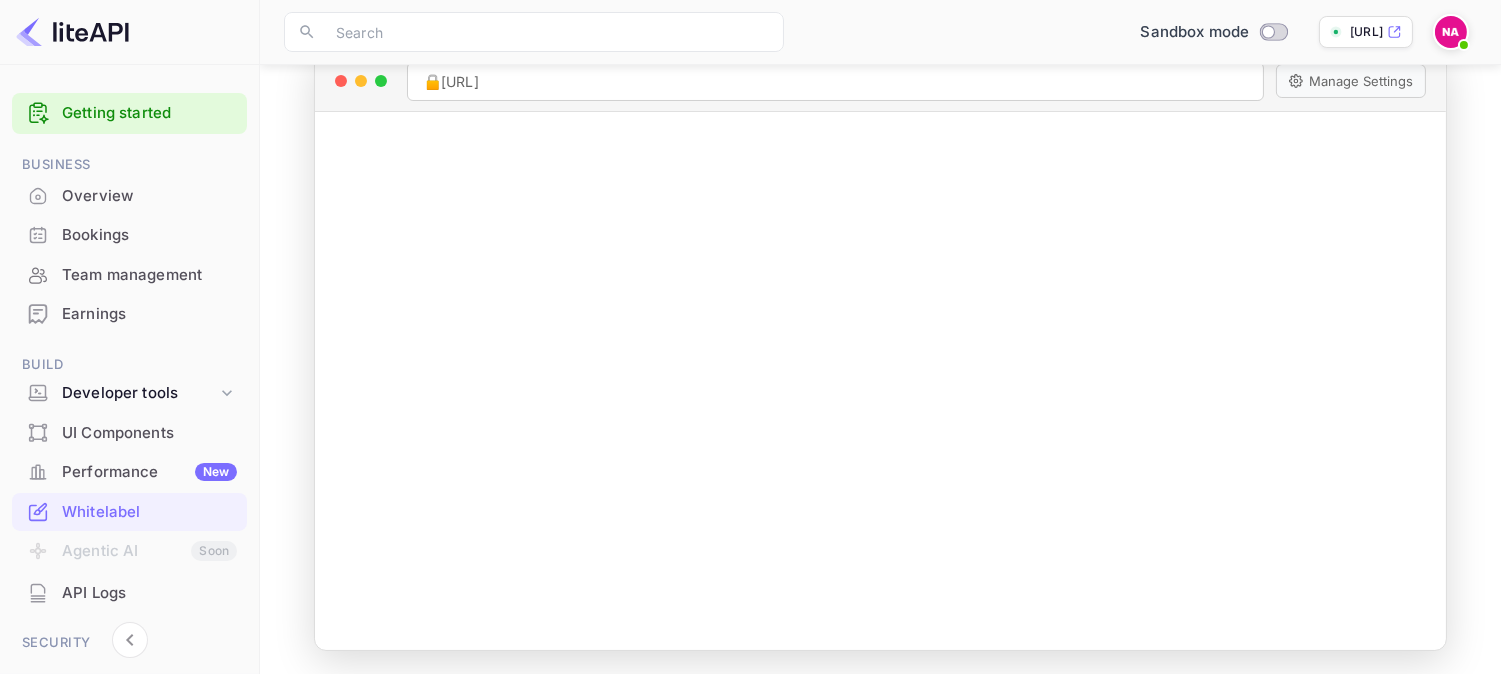 scroll, scrollTop: 130, scrollLeft: 0, axis: vertical 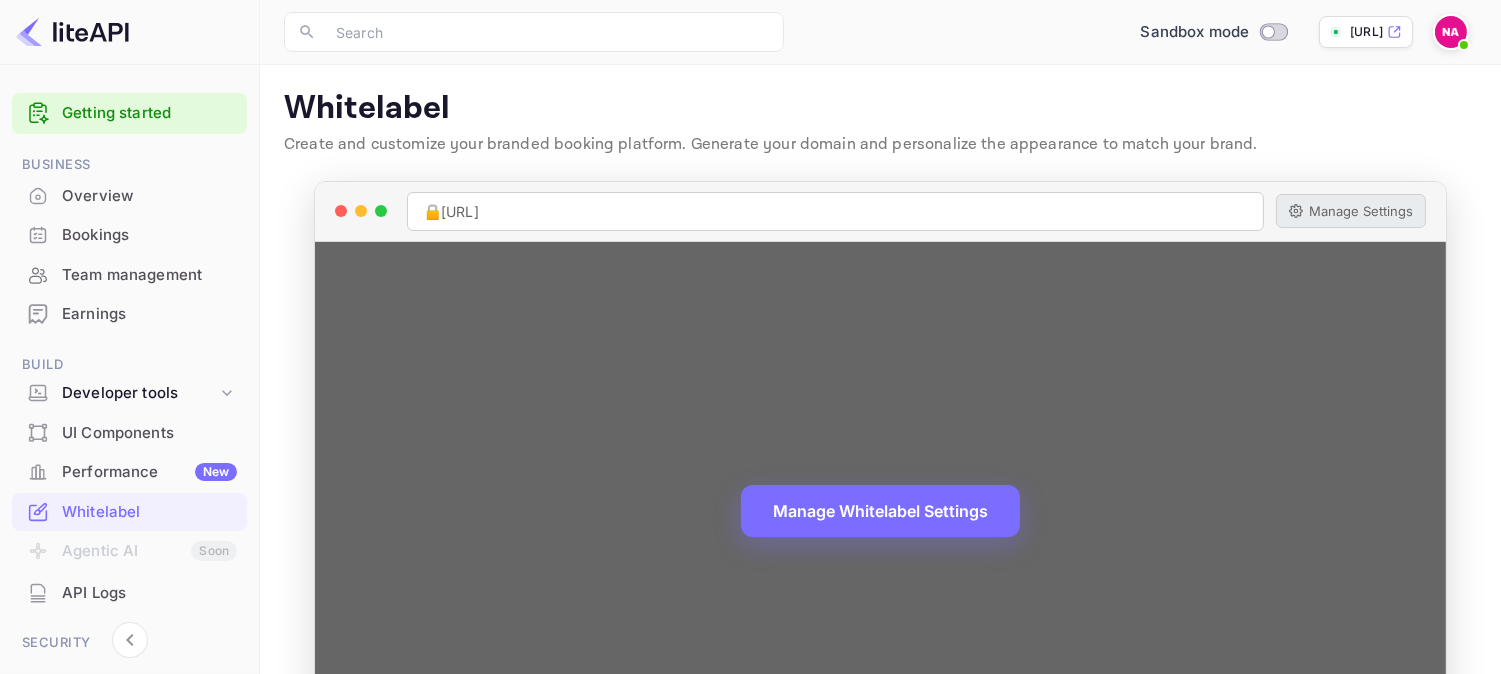 click on "Manage Settings" at bounding box center (1351, 211) 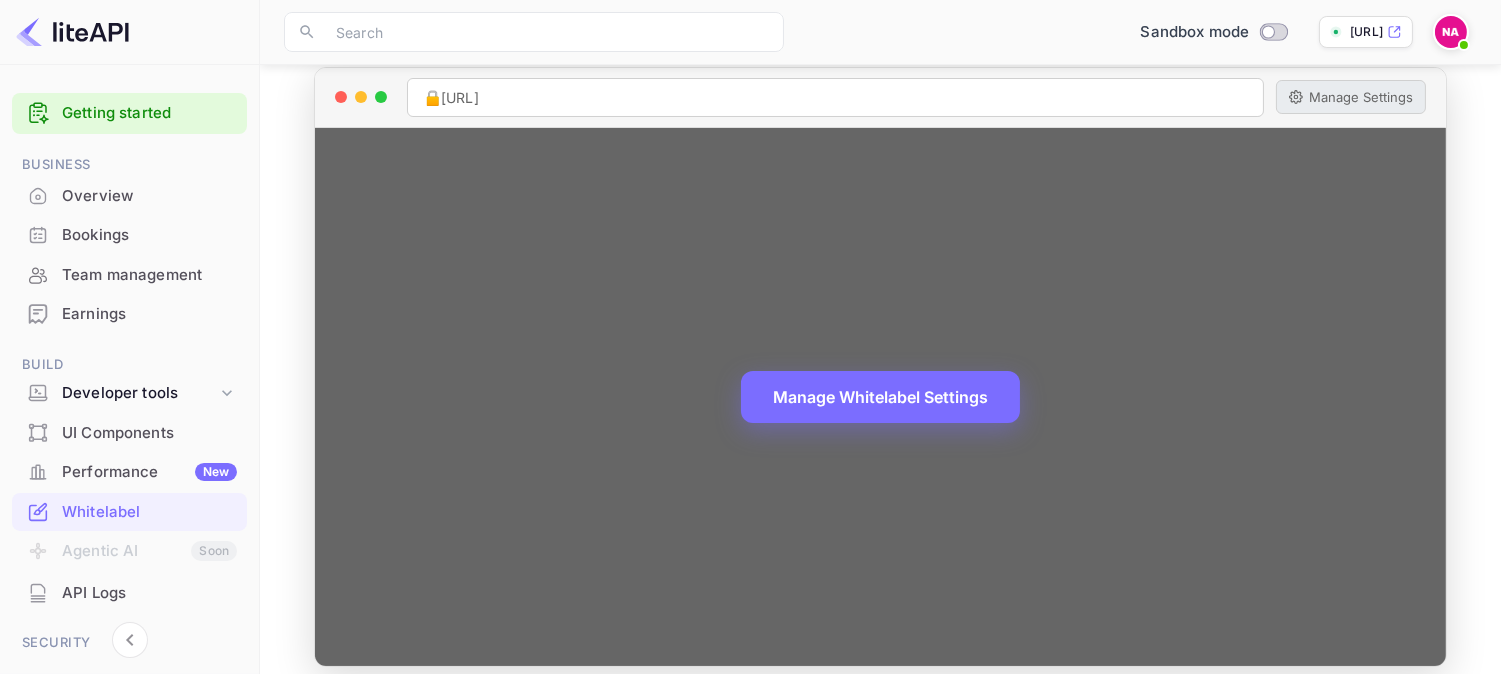 scroll, scrollTop: 130, scrollLeft: 0, axis: vertical 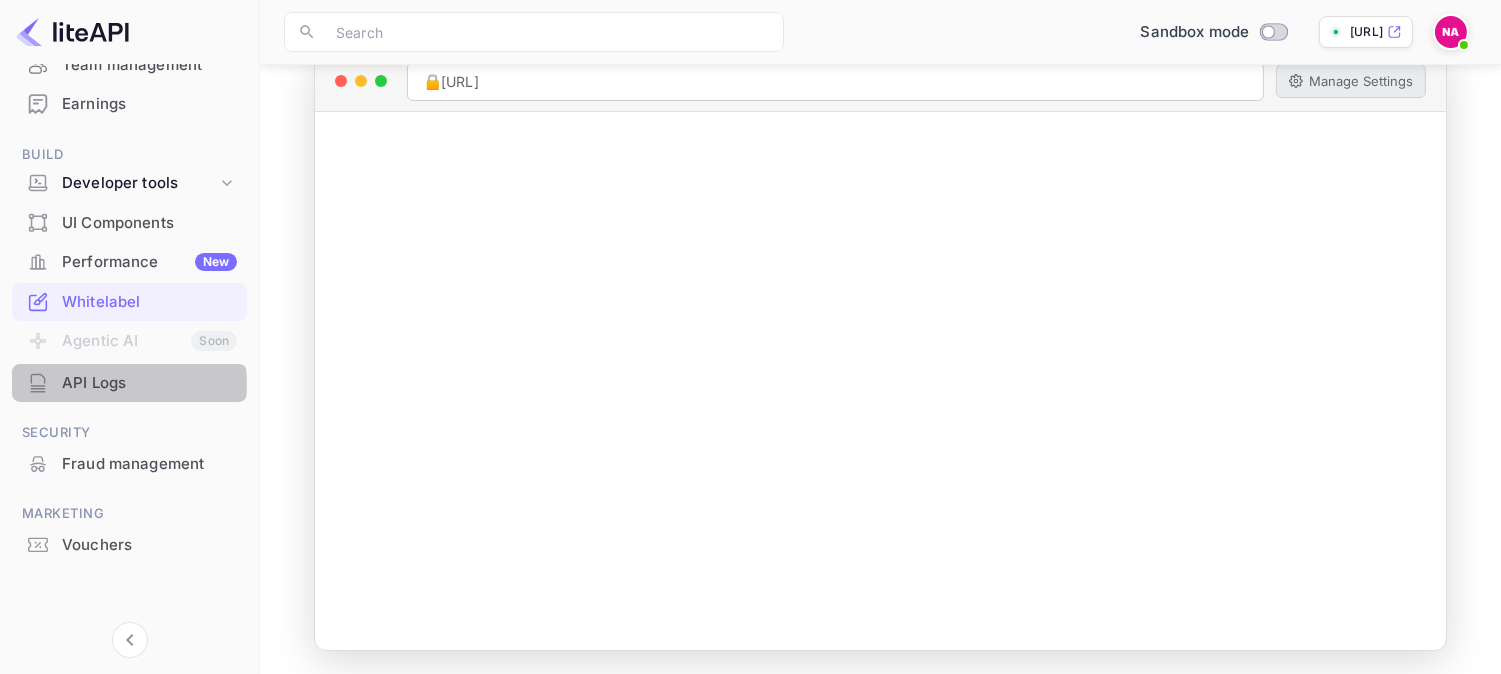 click on "API Logs" at bounding box center (149, 383) 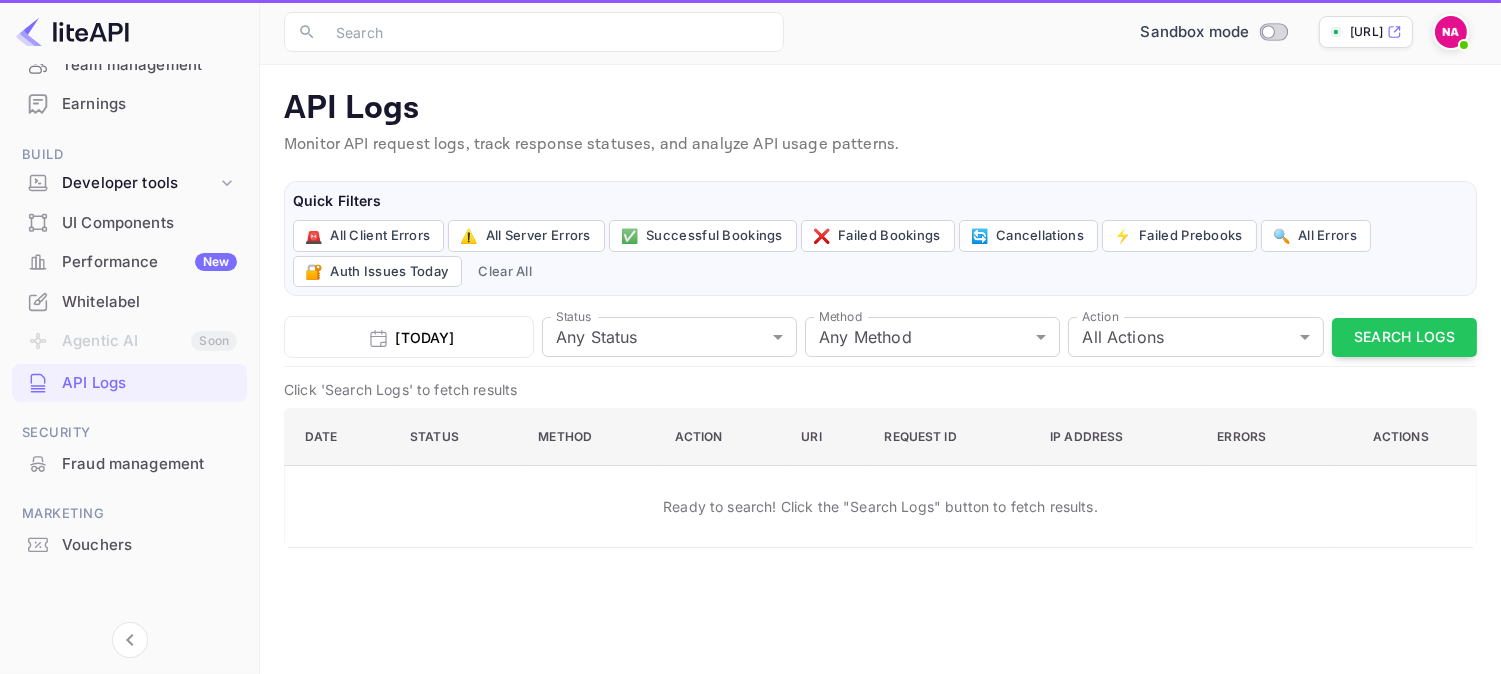 scroll, scrollTop: 0, scrollLeft: 0, axis: both 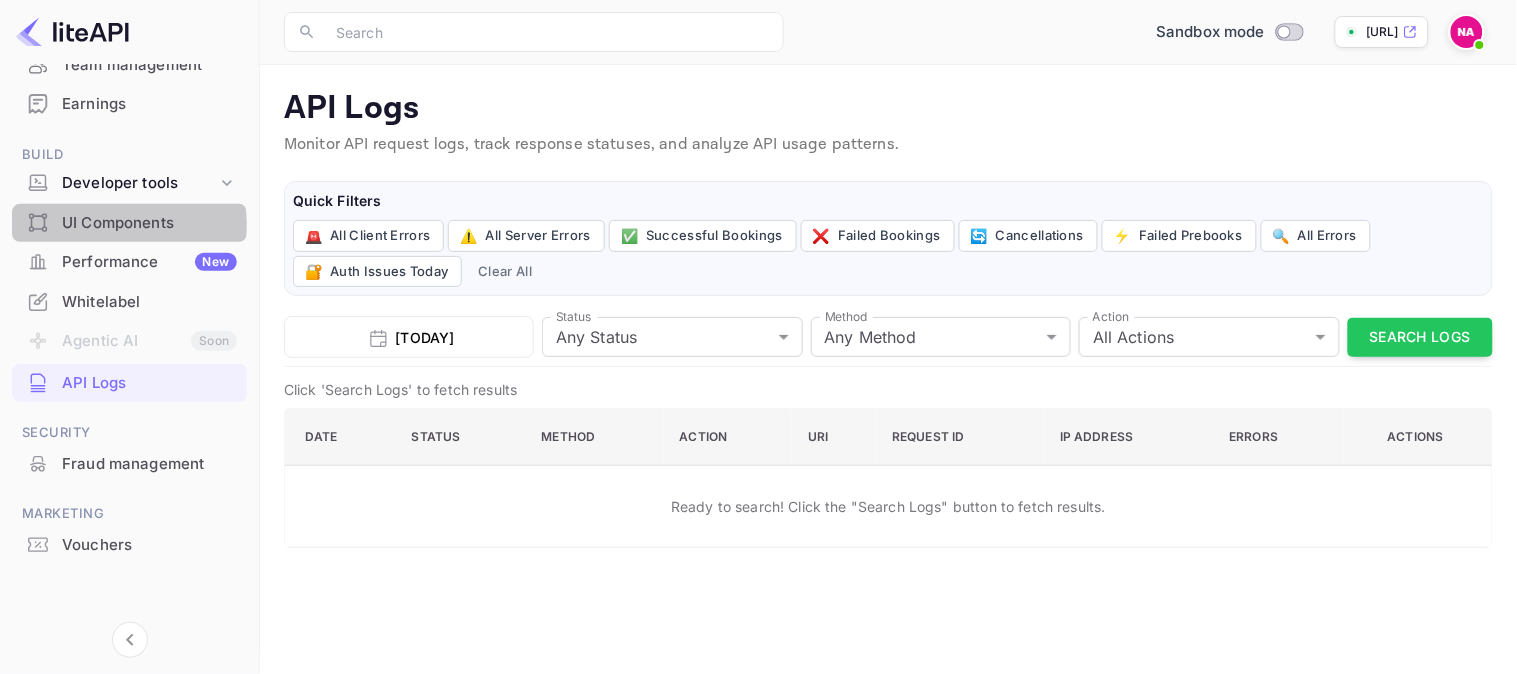 click on "UI Components" at bounding box center (149, 223) 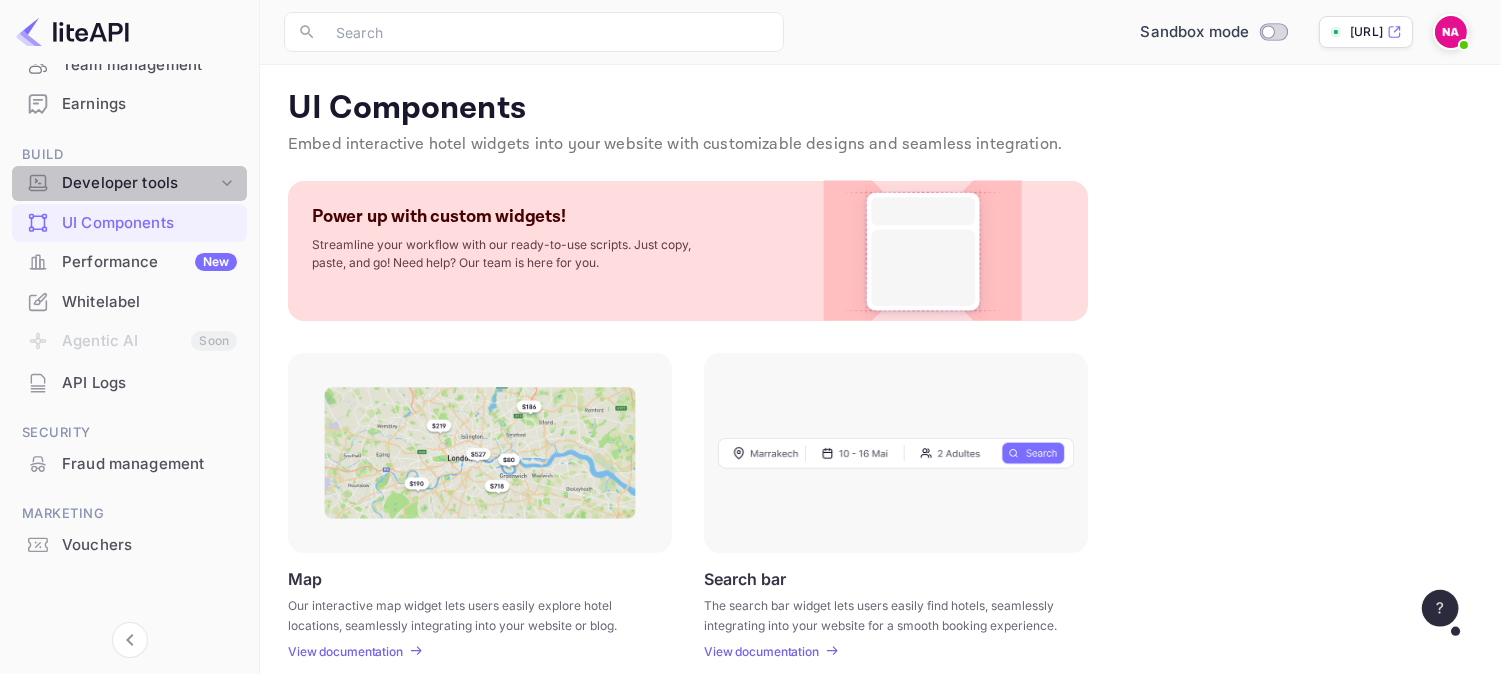 click 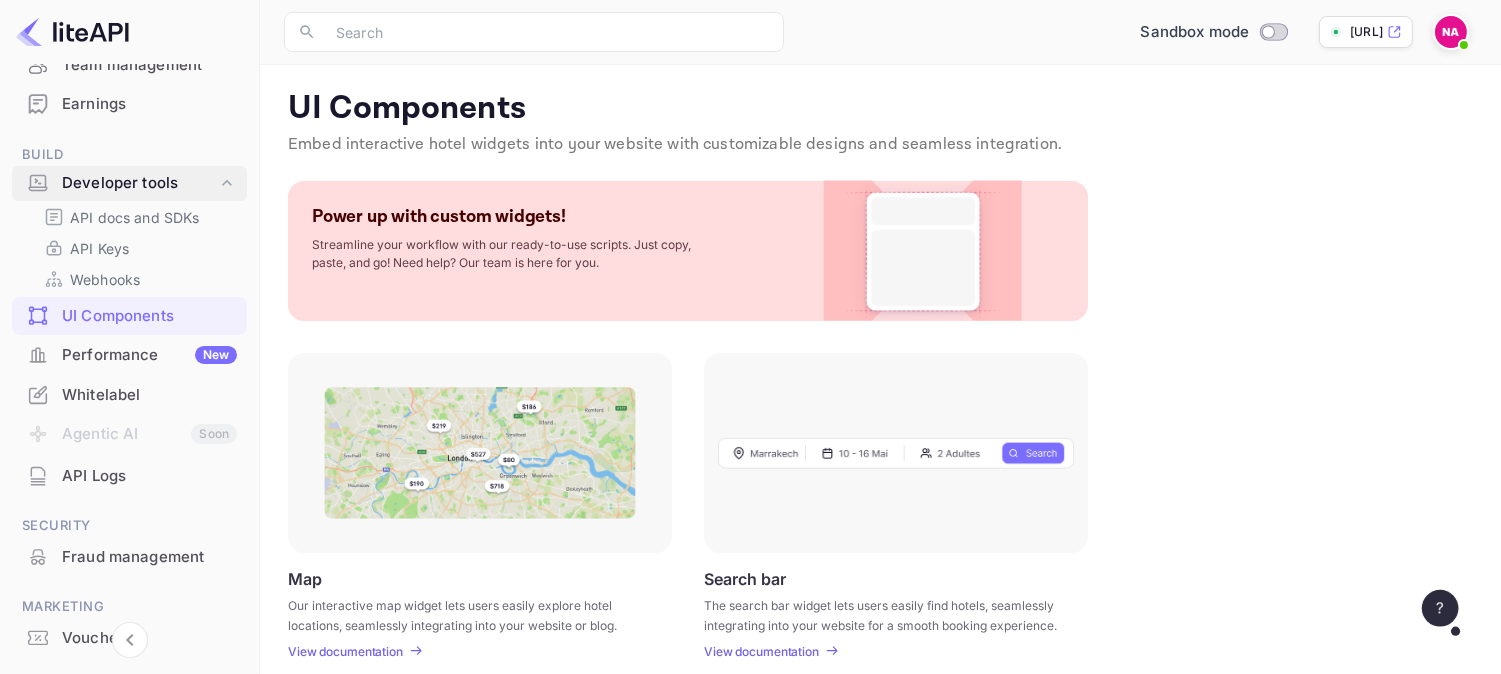 scroll, scrollTop: 0, scrollLeft: 0, axis: both 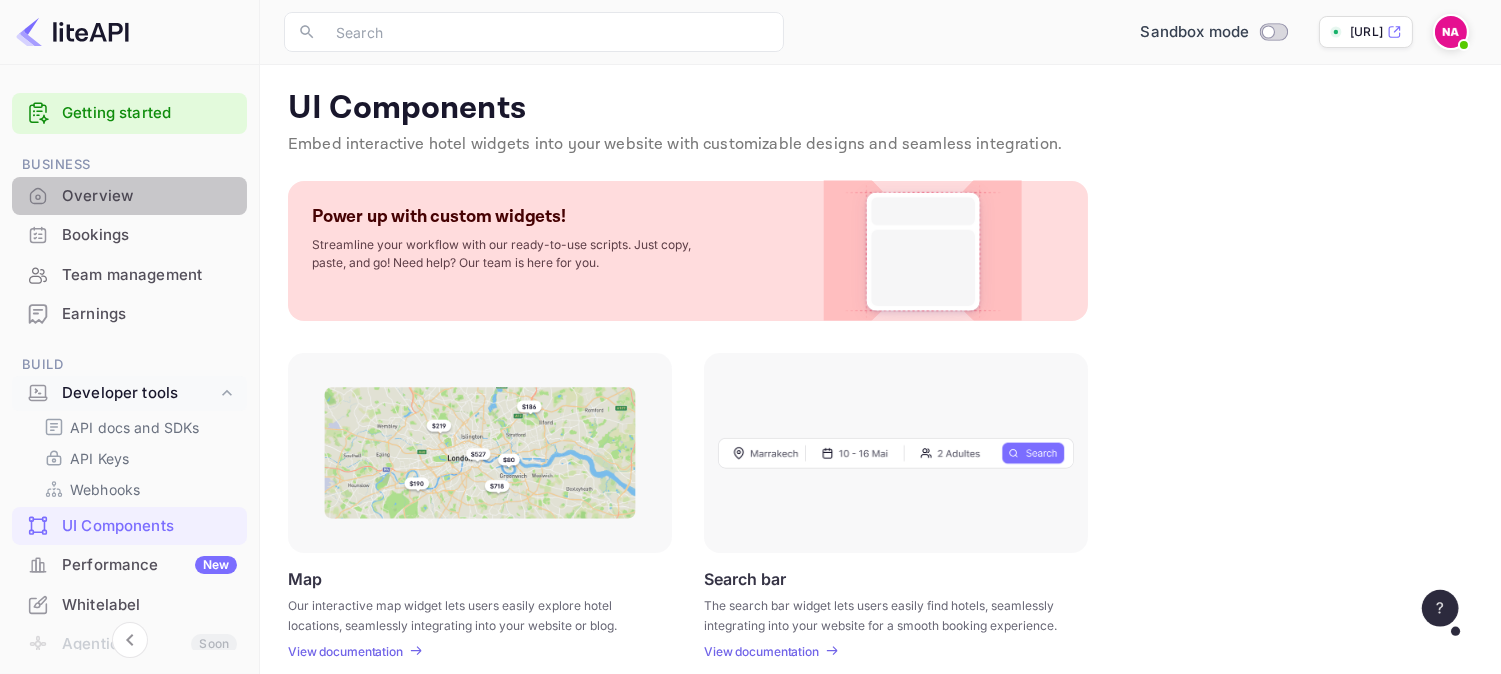 click on "Overview" at bounding box center [149, 196] 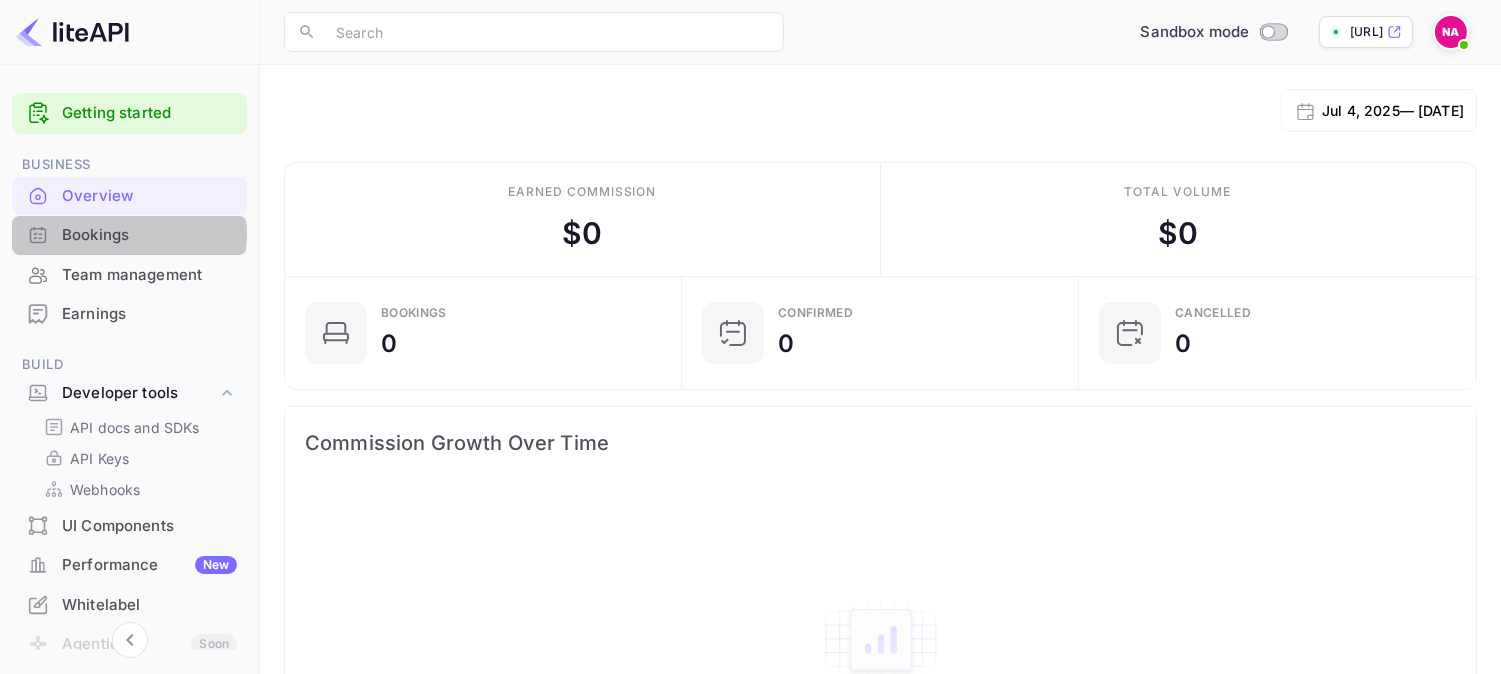 click on "Bookings" at bounding box center [149, 235] 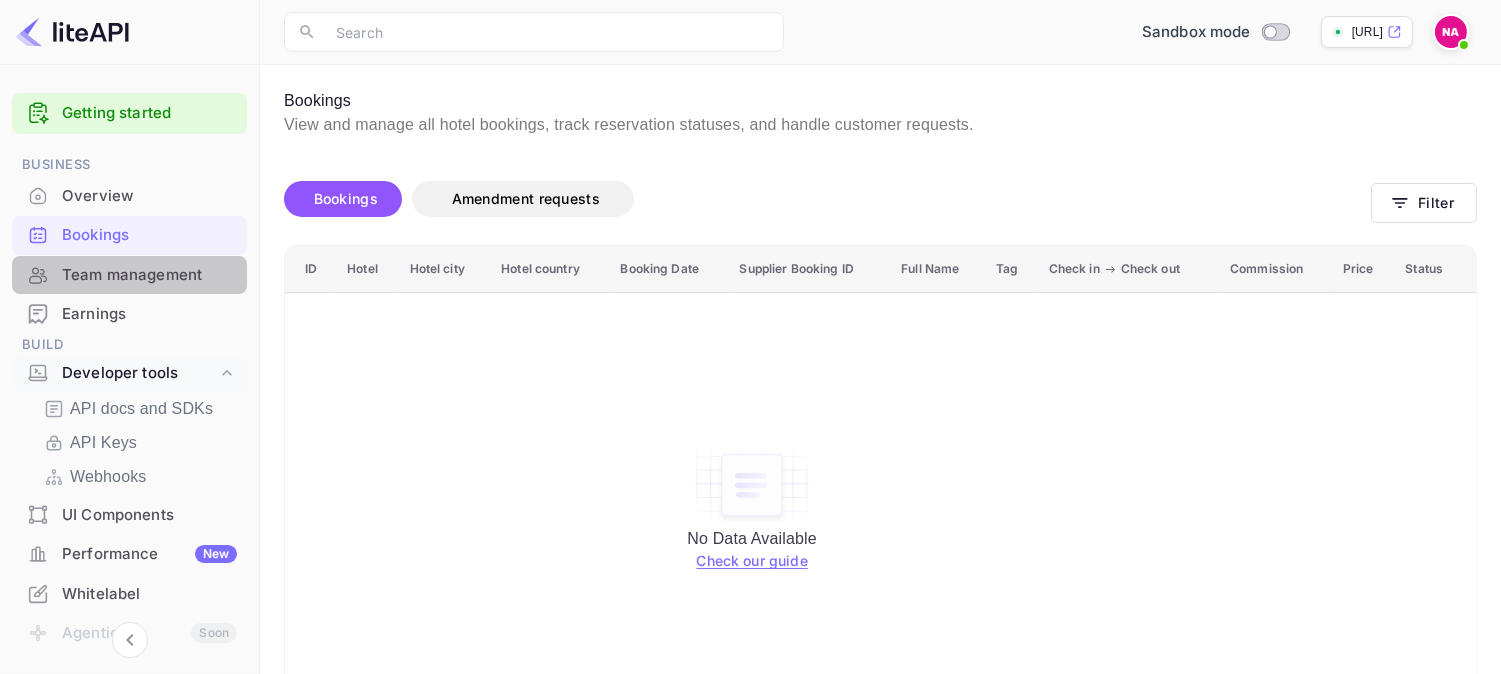 click on "Team management" at bounding box center [149, 275] 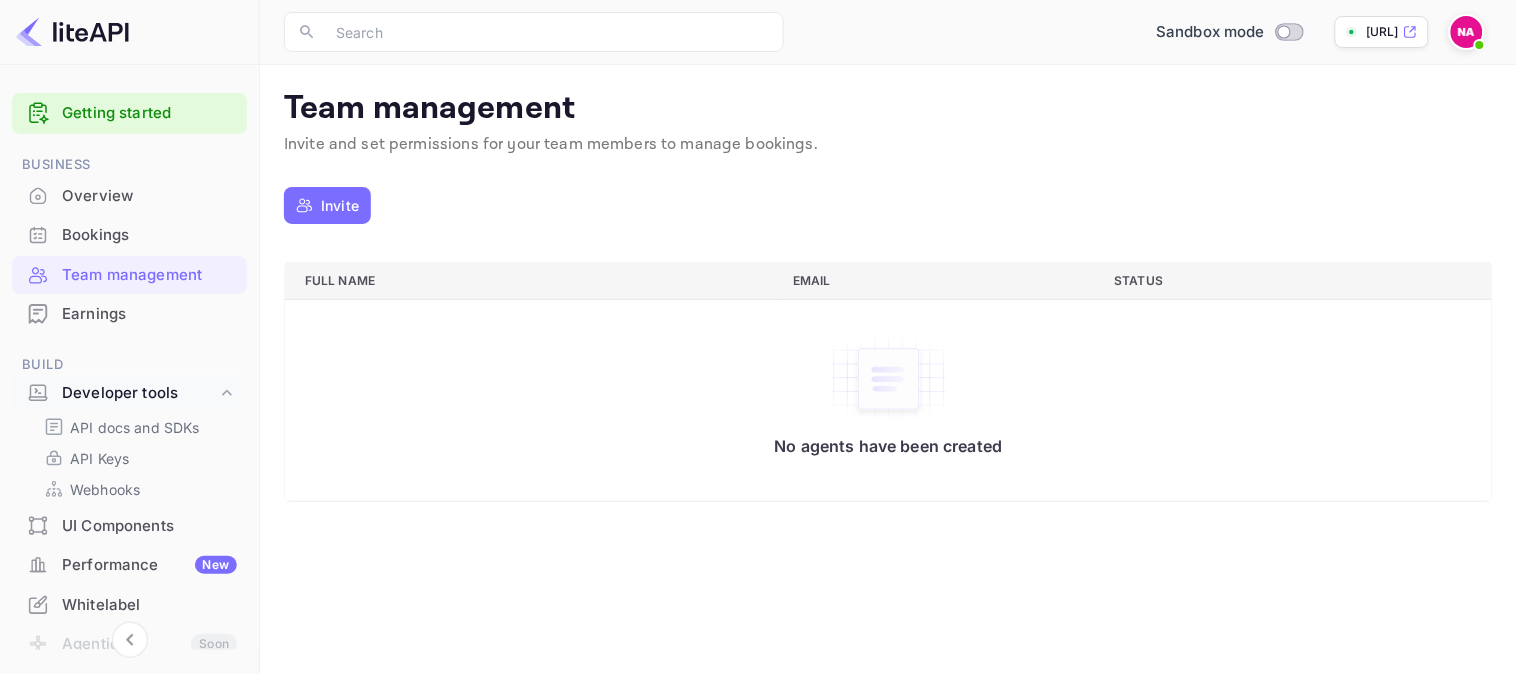 click on "Earnings" at bounding box center [149, 314] 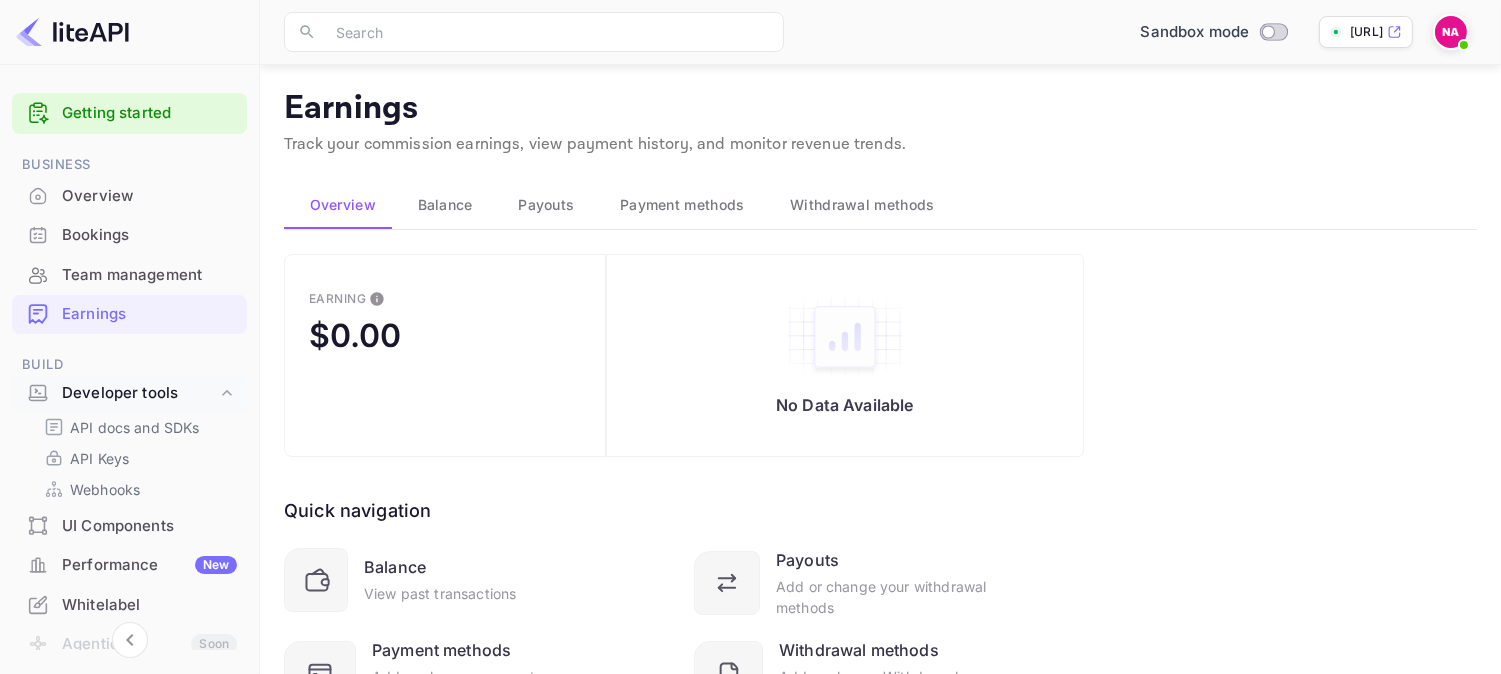 scroll, scrollTop: 107, scrollLeft: 0, axis: vertical 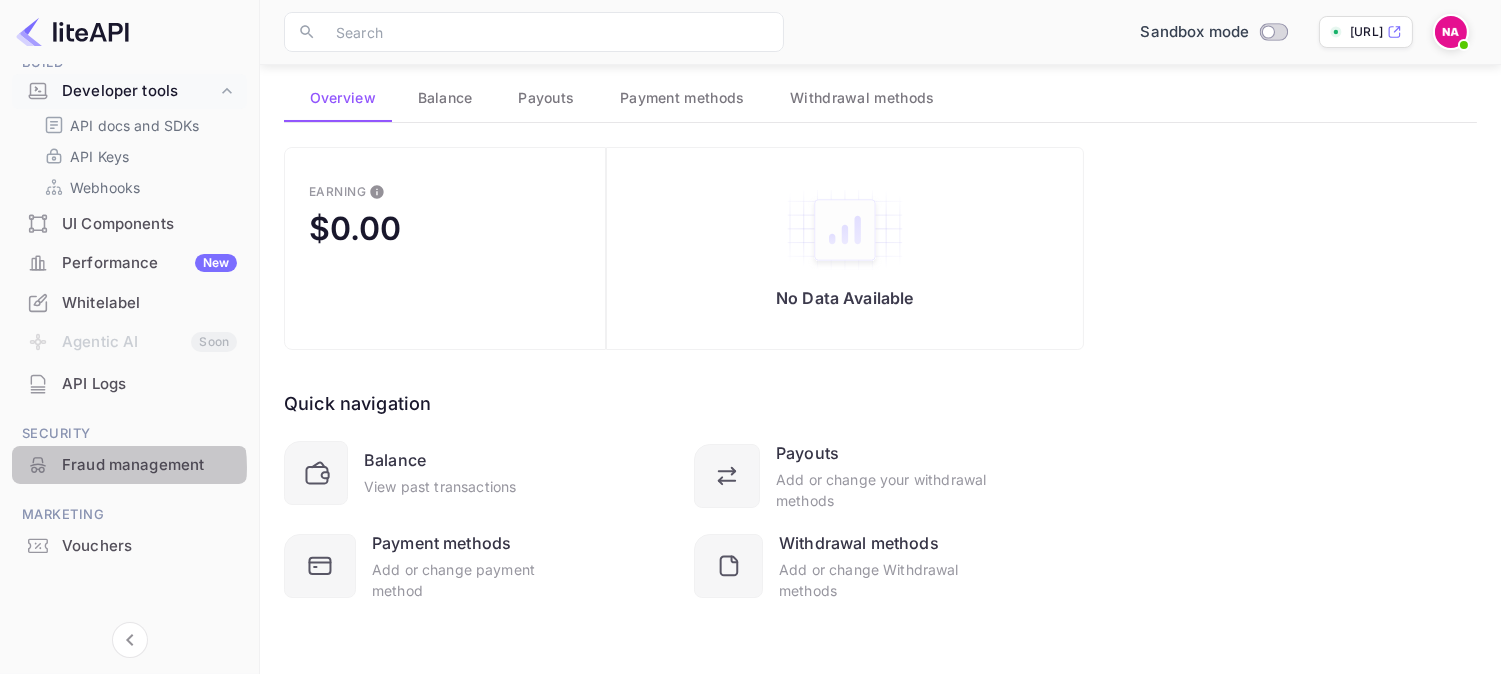 click on "Fraud management" at bounding box center [149, 465] 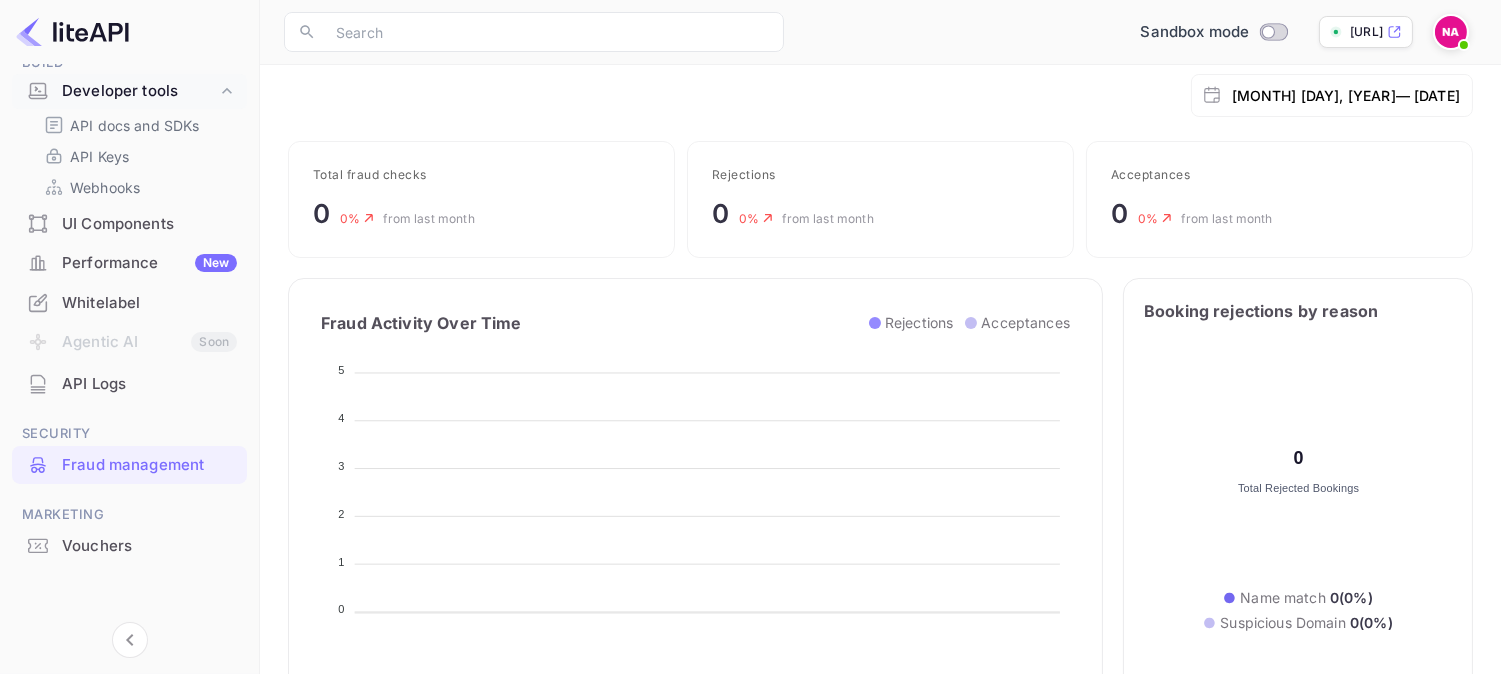 scroll, scrollTop: 0, scrollLeft: 0, axis: both 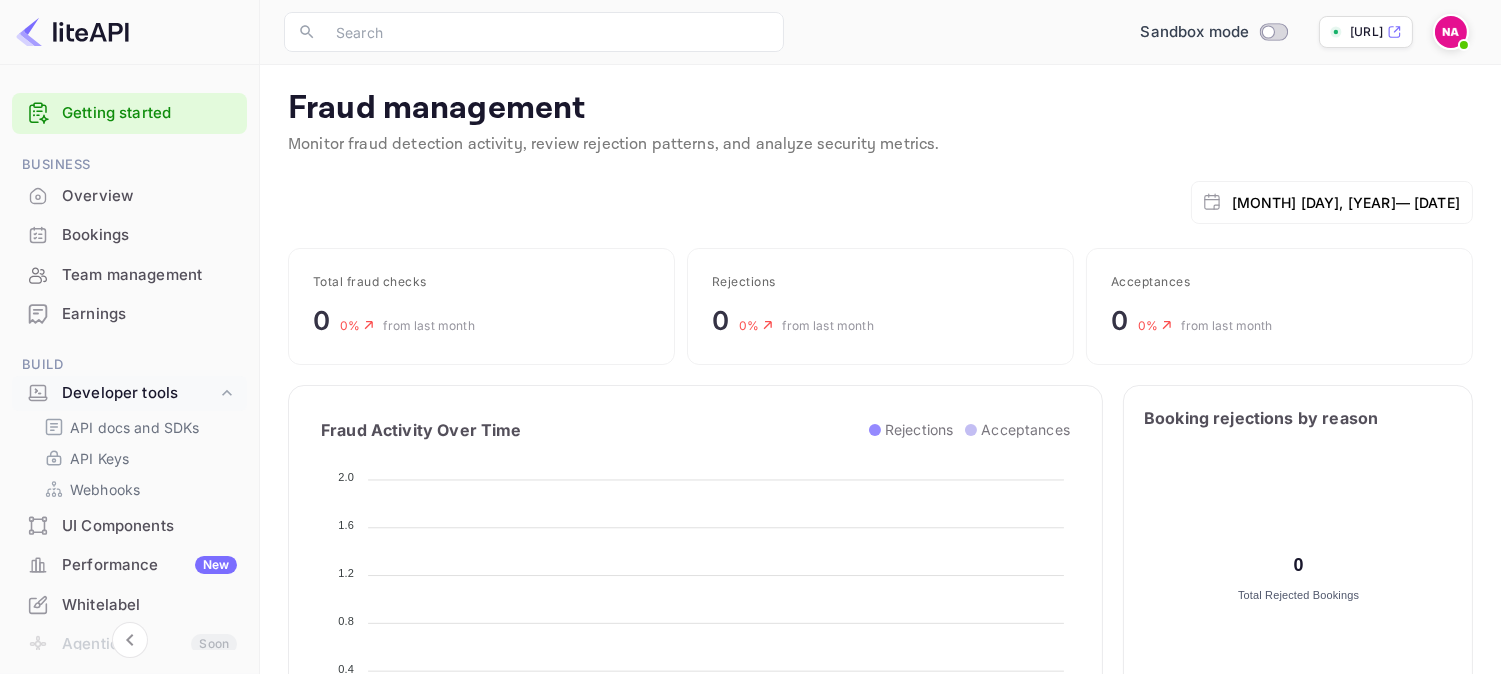 click on "Overview" at bounding box center [149, 196] 